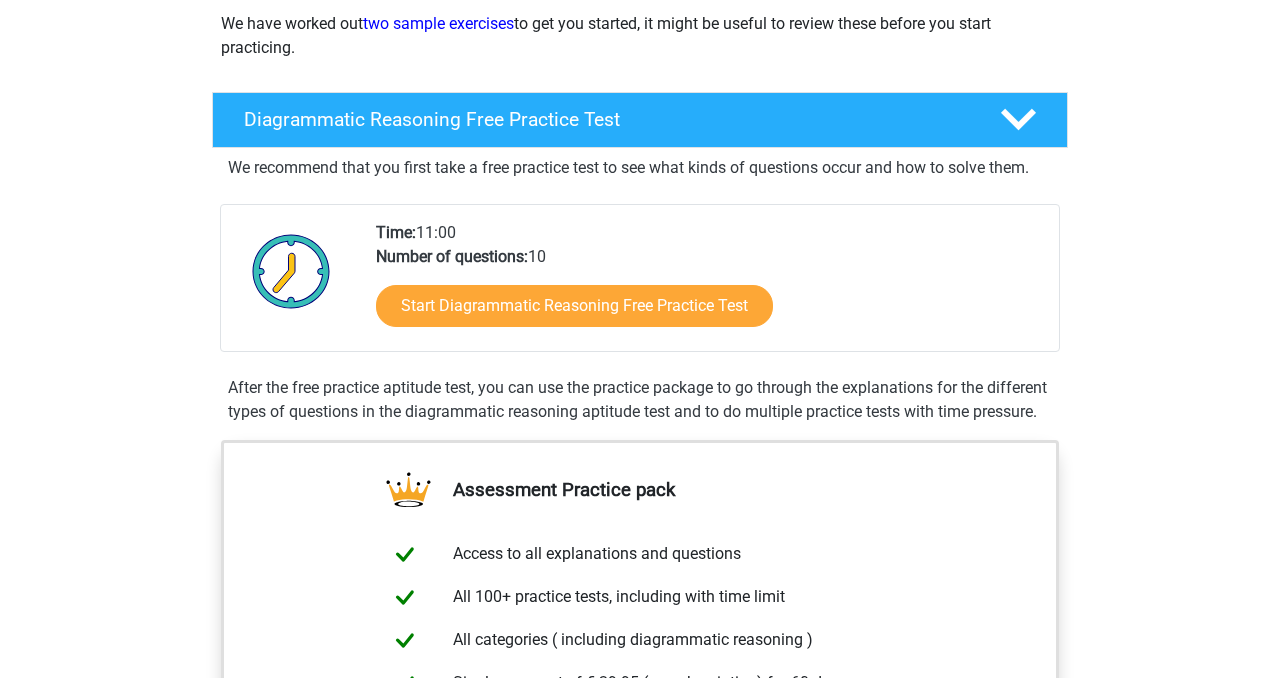 scroll, scrollTop: 328, scrollLeft: 0, axis: vertical 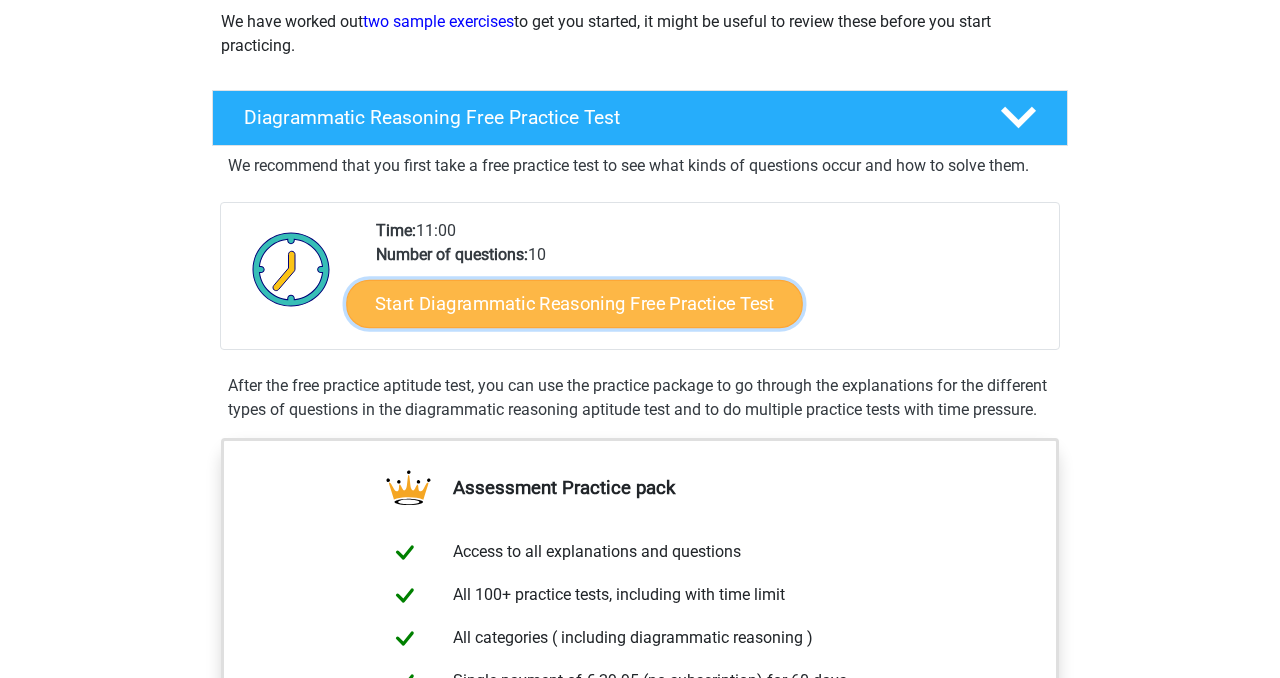 click on "Start Diagrammatic Reasoning
Free Practice Test" at bounding box center [575, 303] 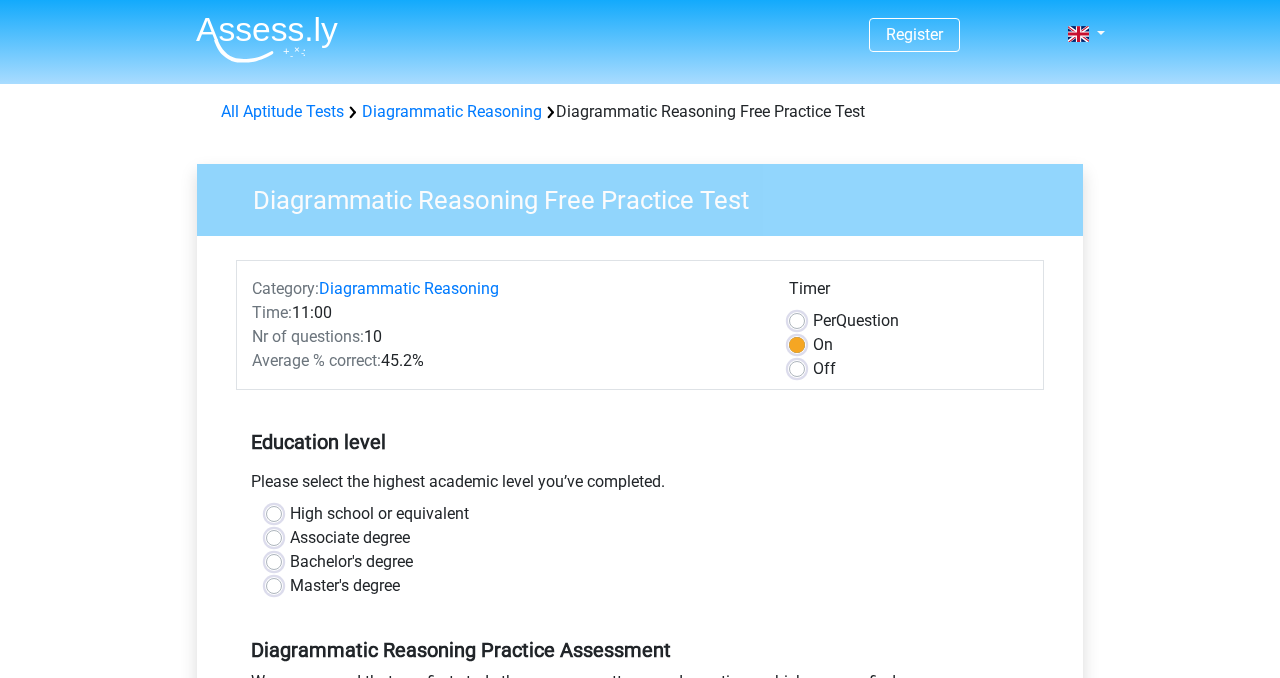 scroll, scrollTop: 0, scrollLeft: 0, axis: both 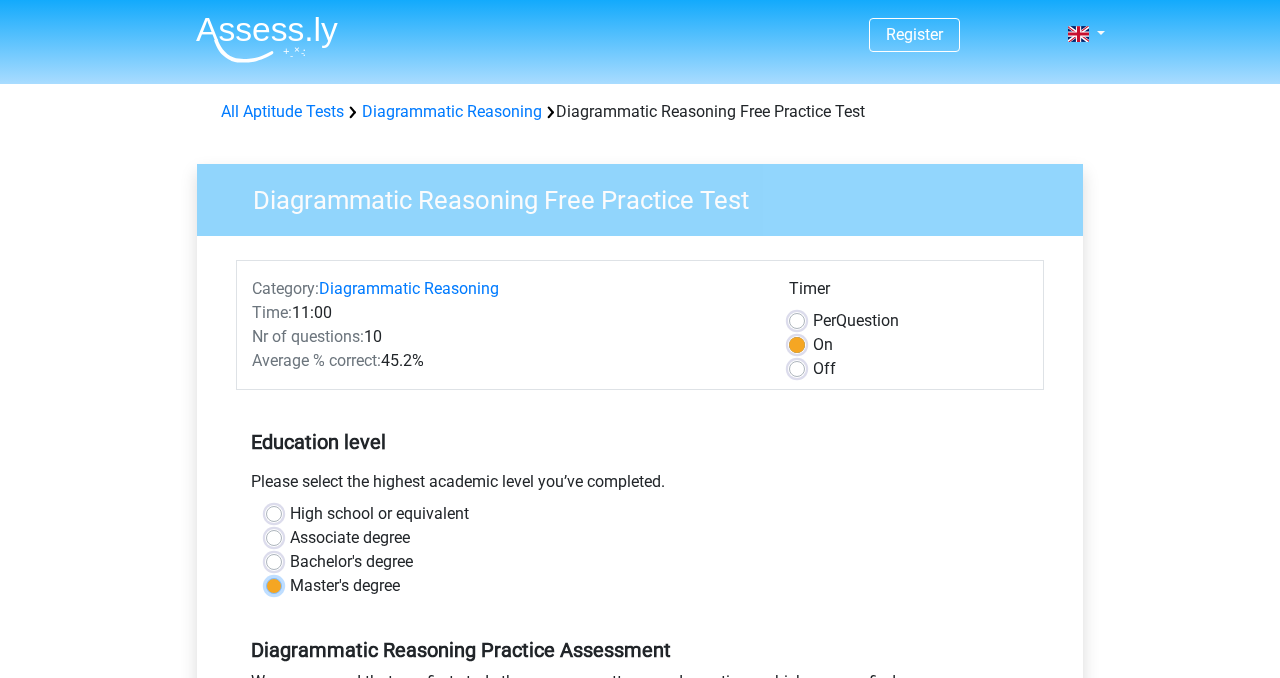 click on "Master's degree" at bounding box center [274, 584] 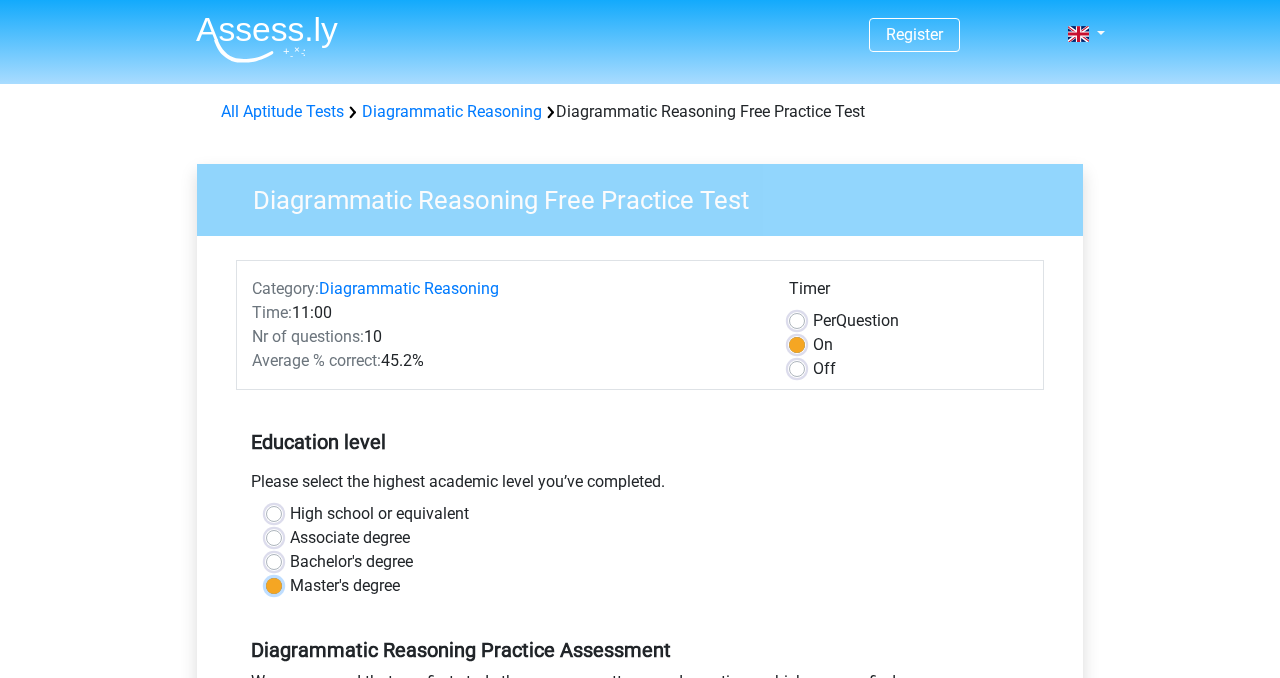 scroll, scrollTop: 329, scrollLeft: 0, axis: vertical 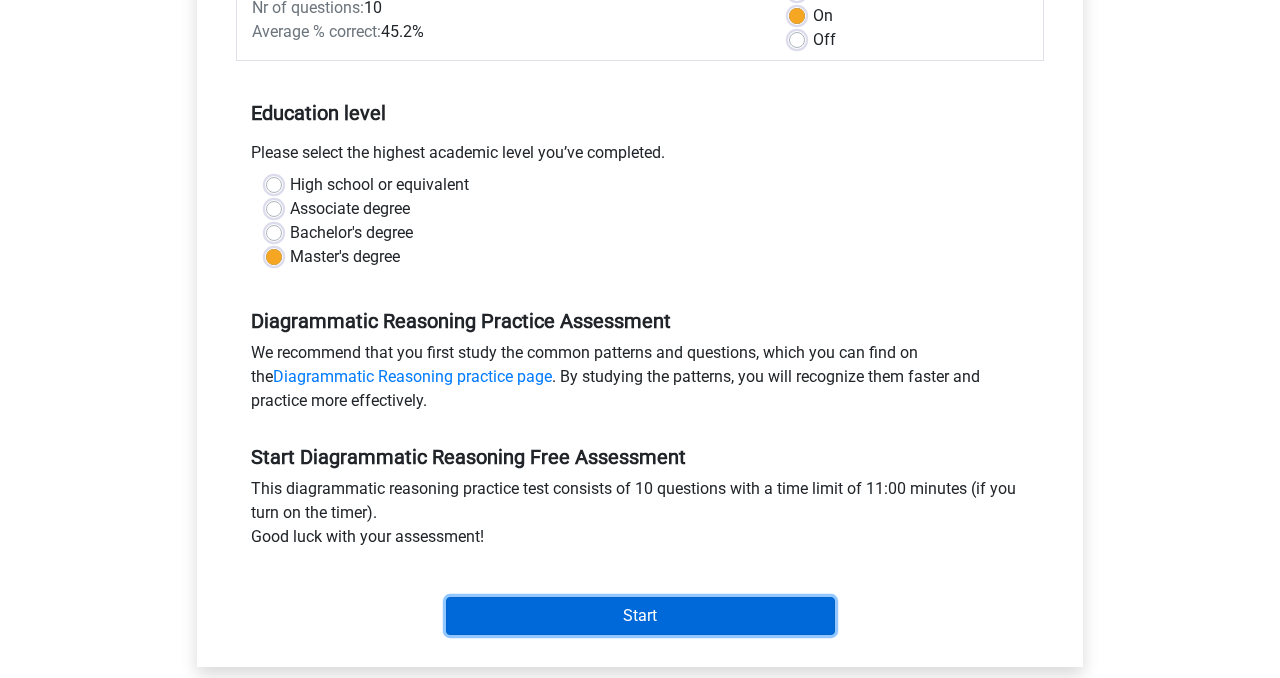 click on "Start" at bounding box center [640, 616] 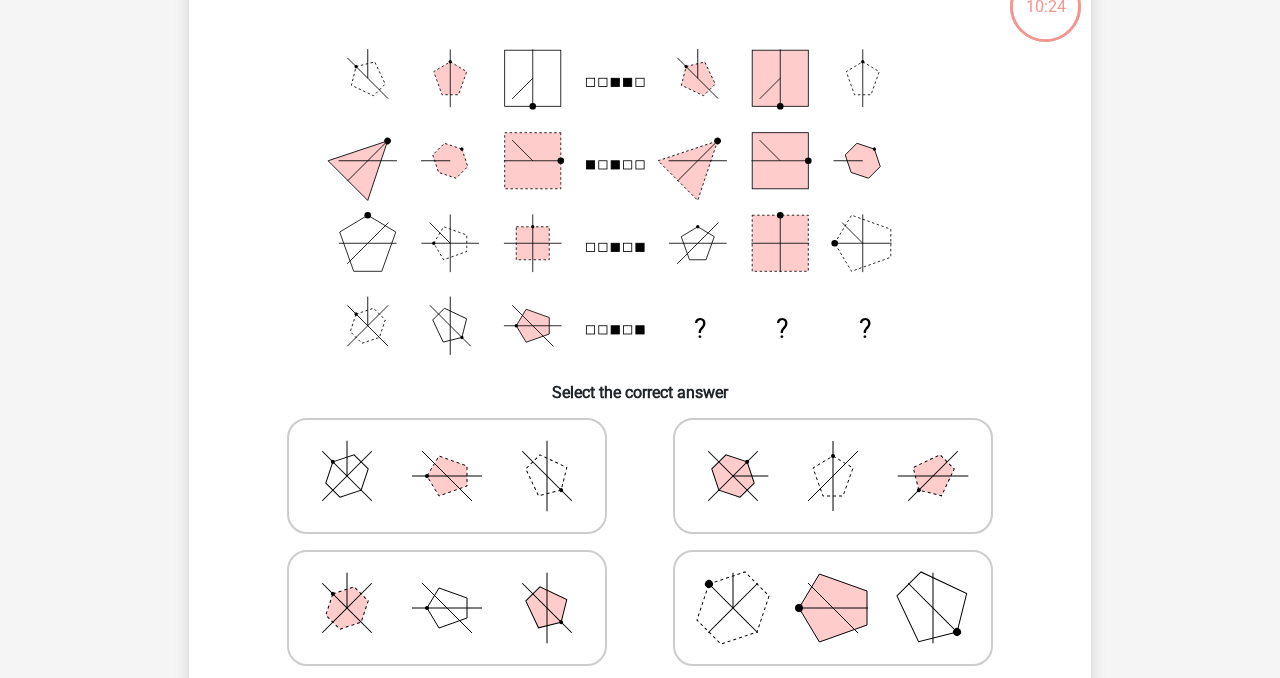 scroll, scrollTop: 140, scrollLeft: 0, axis: vertical 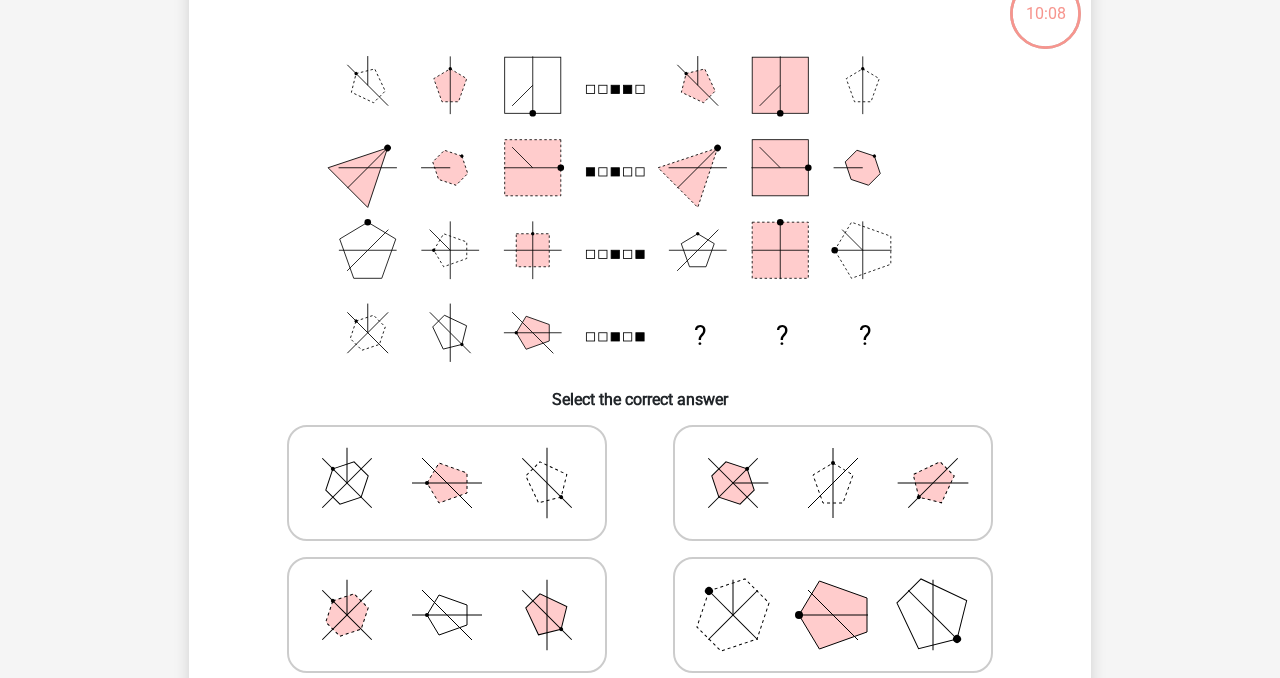 click 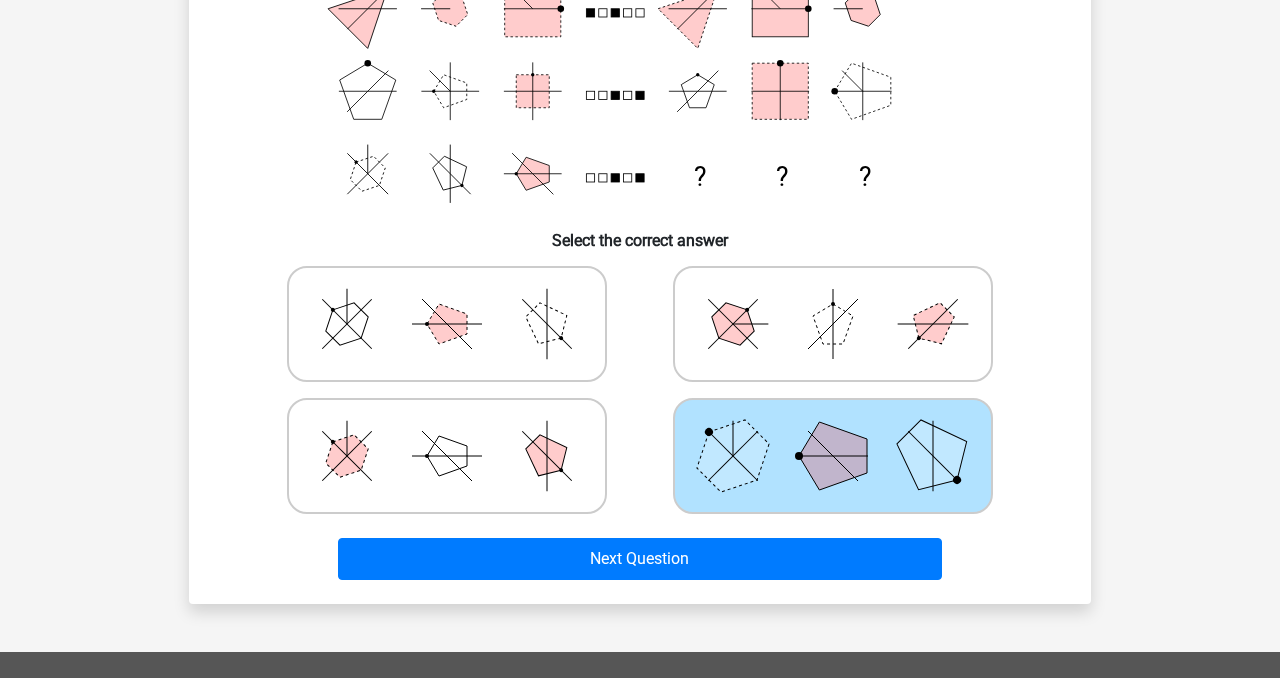 scroll, scrollTop: 304, scrollLeft: 0, axis: vertical 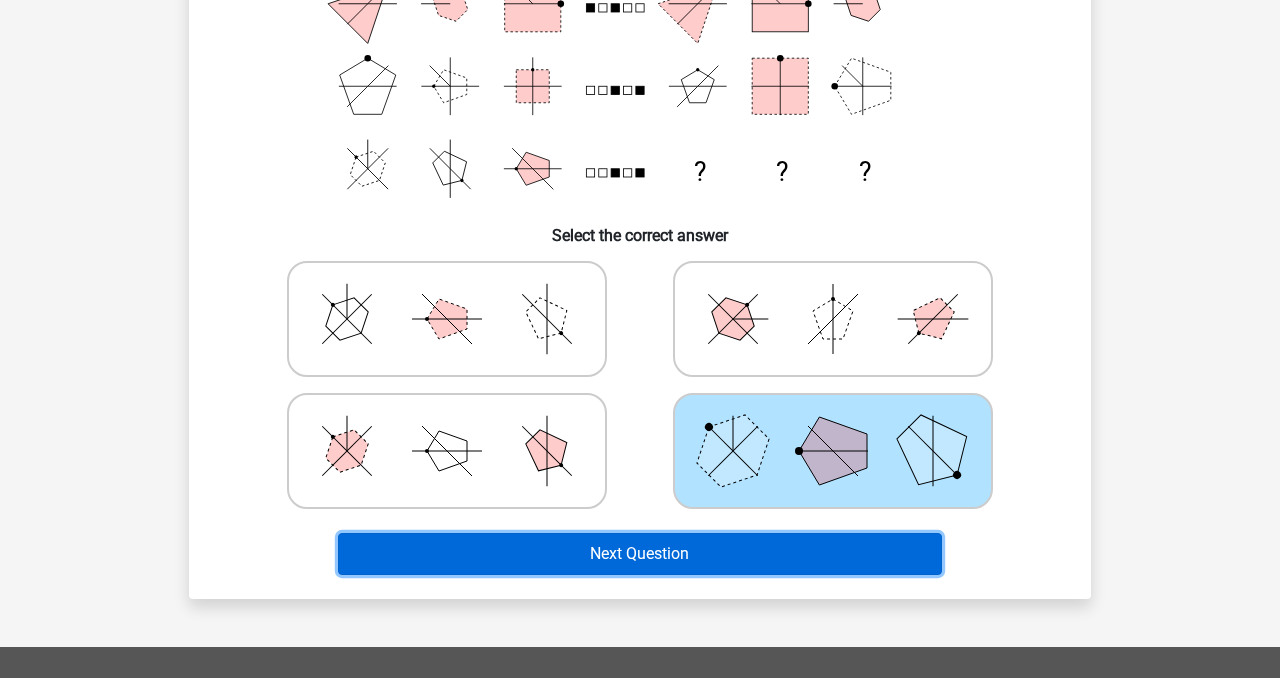 click on "Next Question" at bounding box center (640, 554) 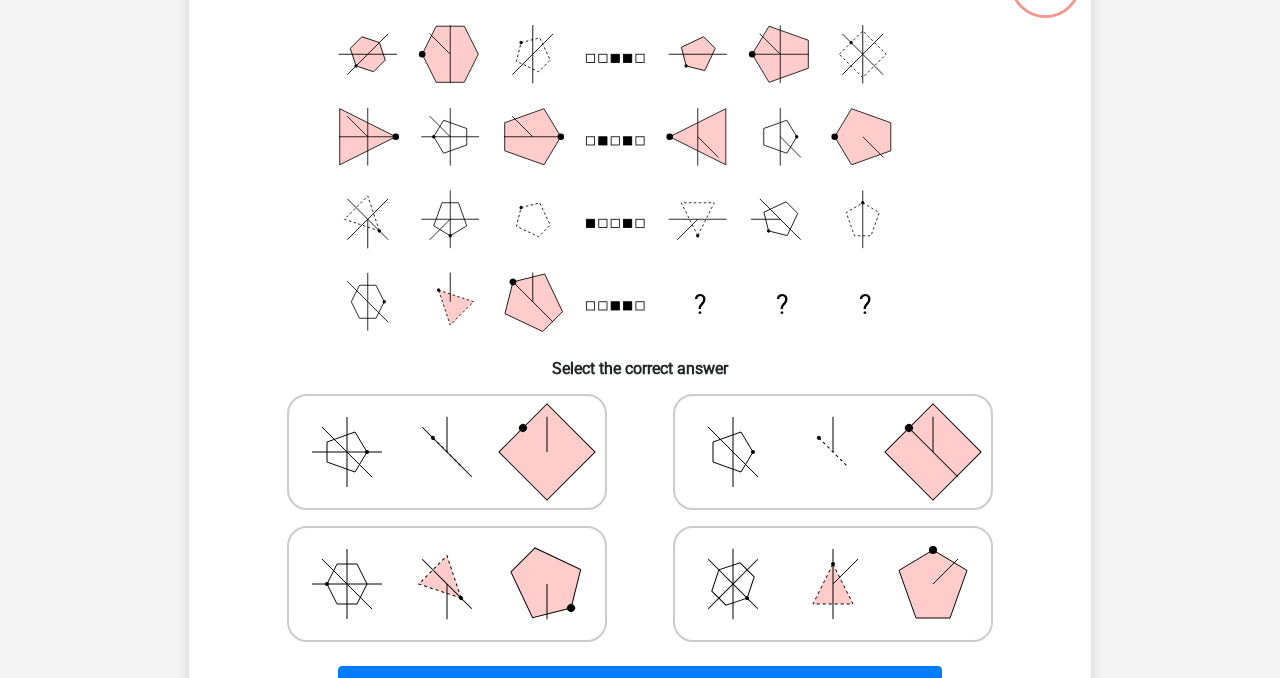 scroll, scrollTop: 158, scrollLeft: 0, axis: vertical 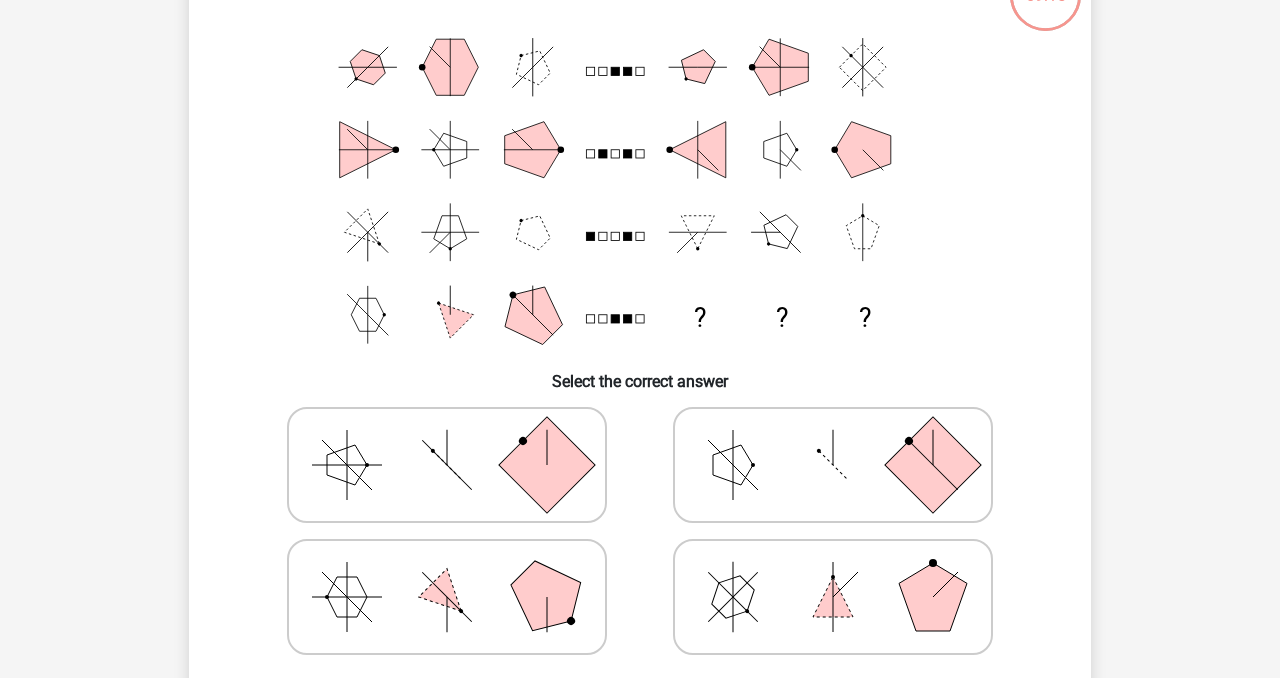 click at bounding box center [447, 597] 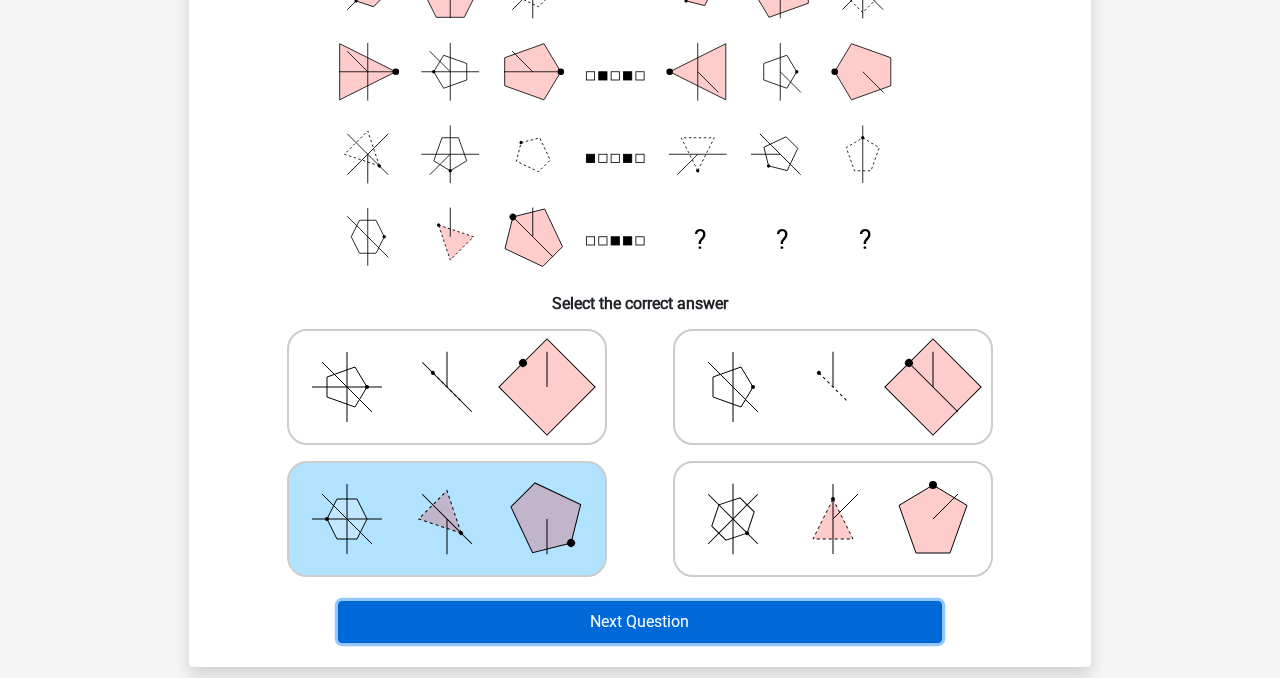 click on "Next Question" at bounding box center (640, 622) 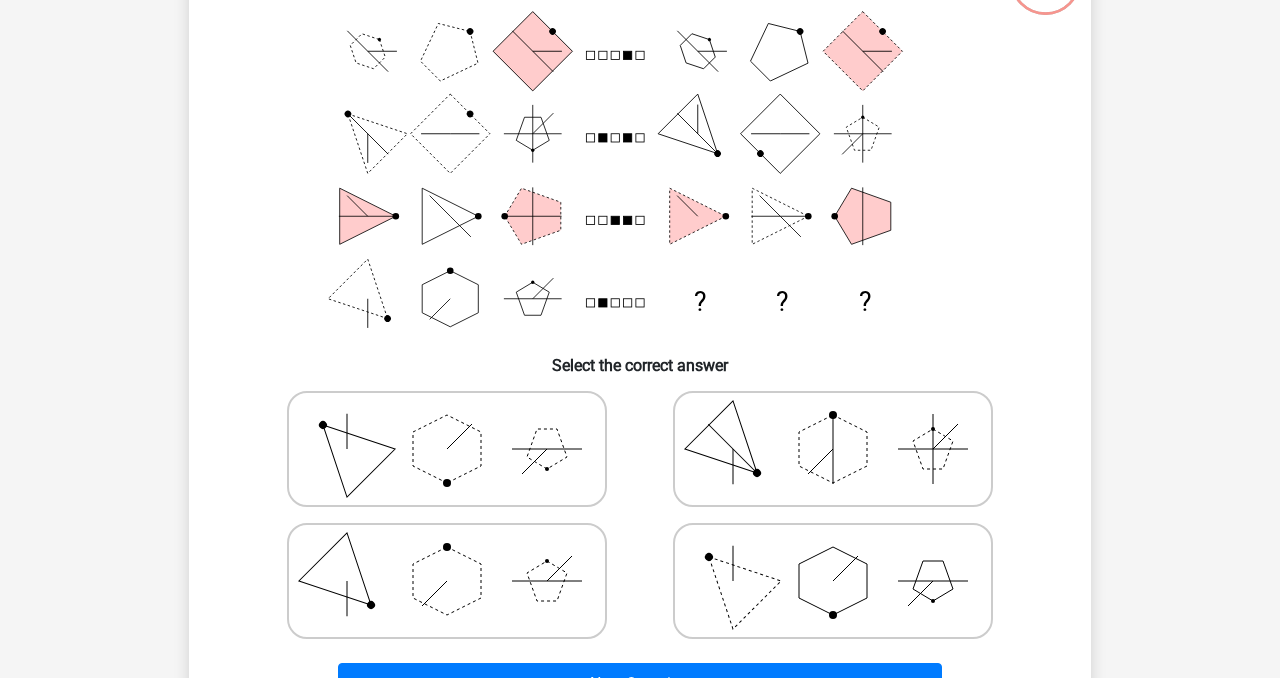 scroll, scrollTop: 157, scrollLeft: 0, axis: vertical 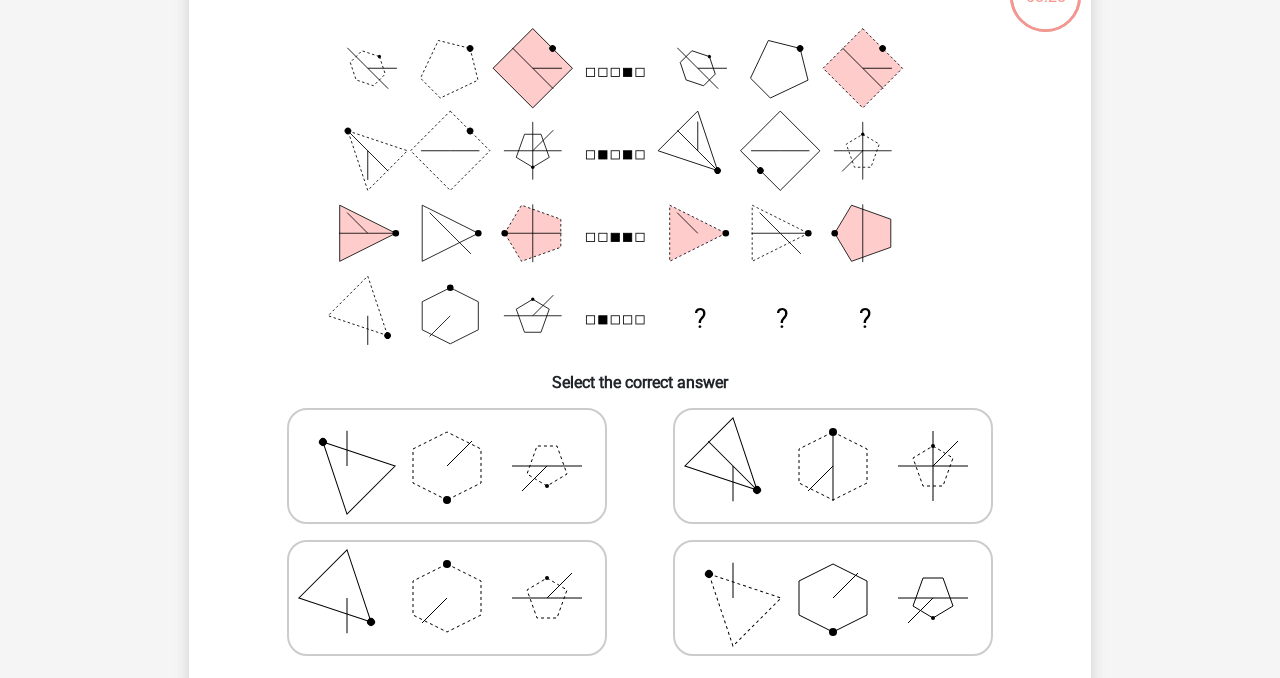 click 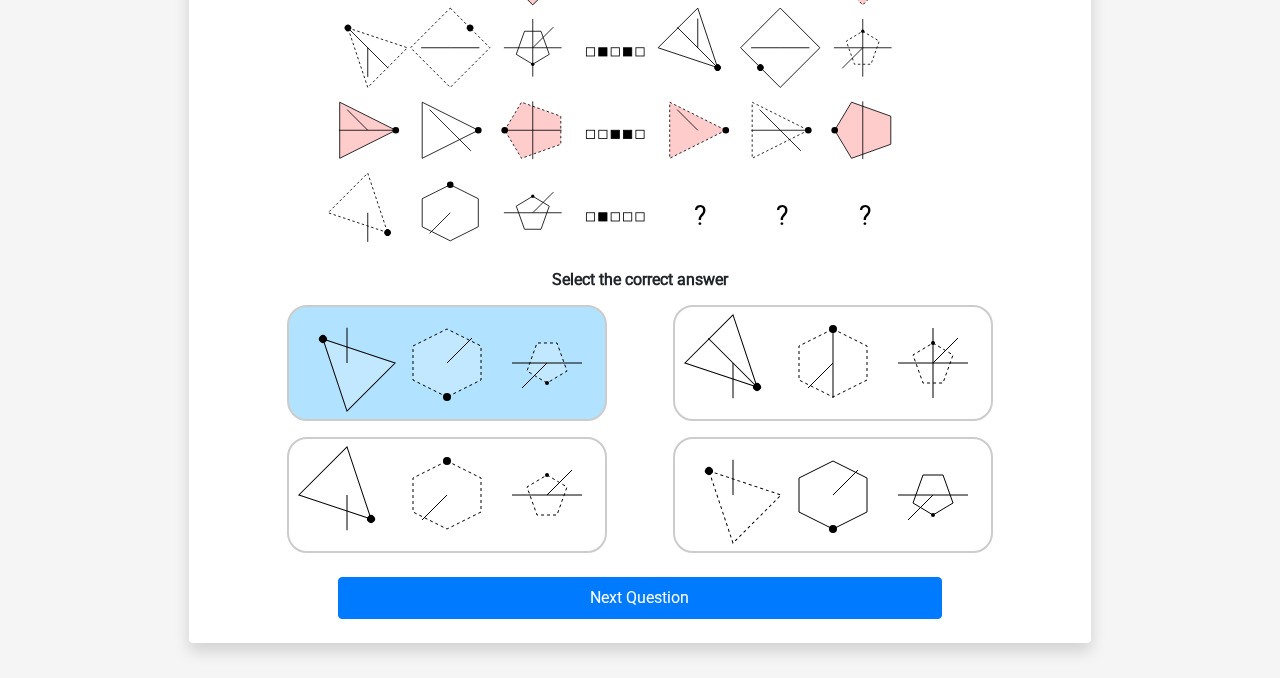 scroll, scrollTop: 265, scrollLeft: 0, axis: vertical 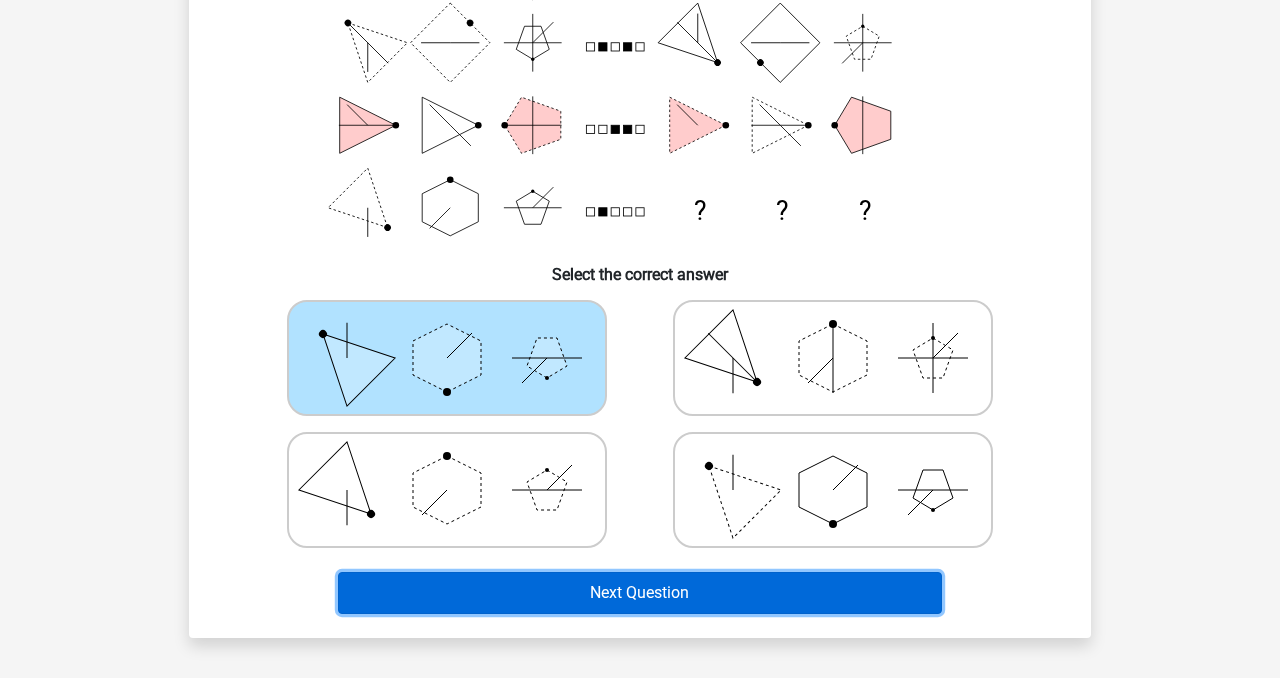 click on "Next Question" at bounding box center [640, 593] 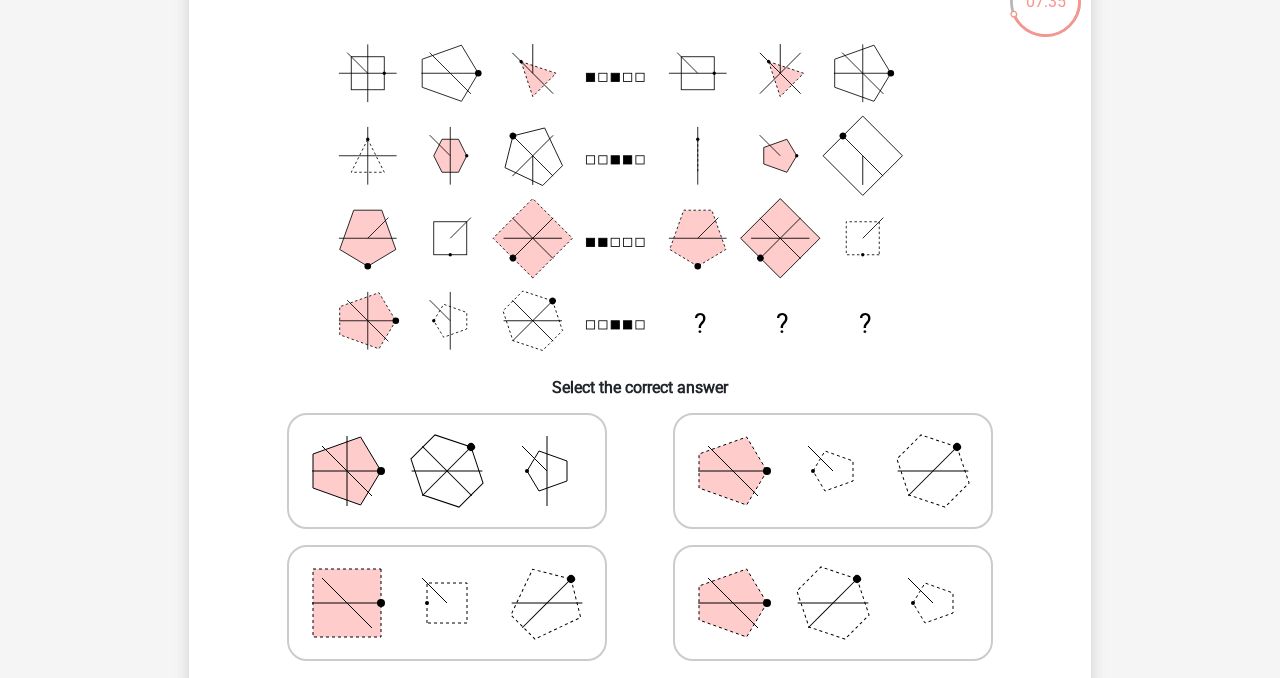 scroll, scrollTop: 170, scrollLeft: 0, axis: vertical 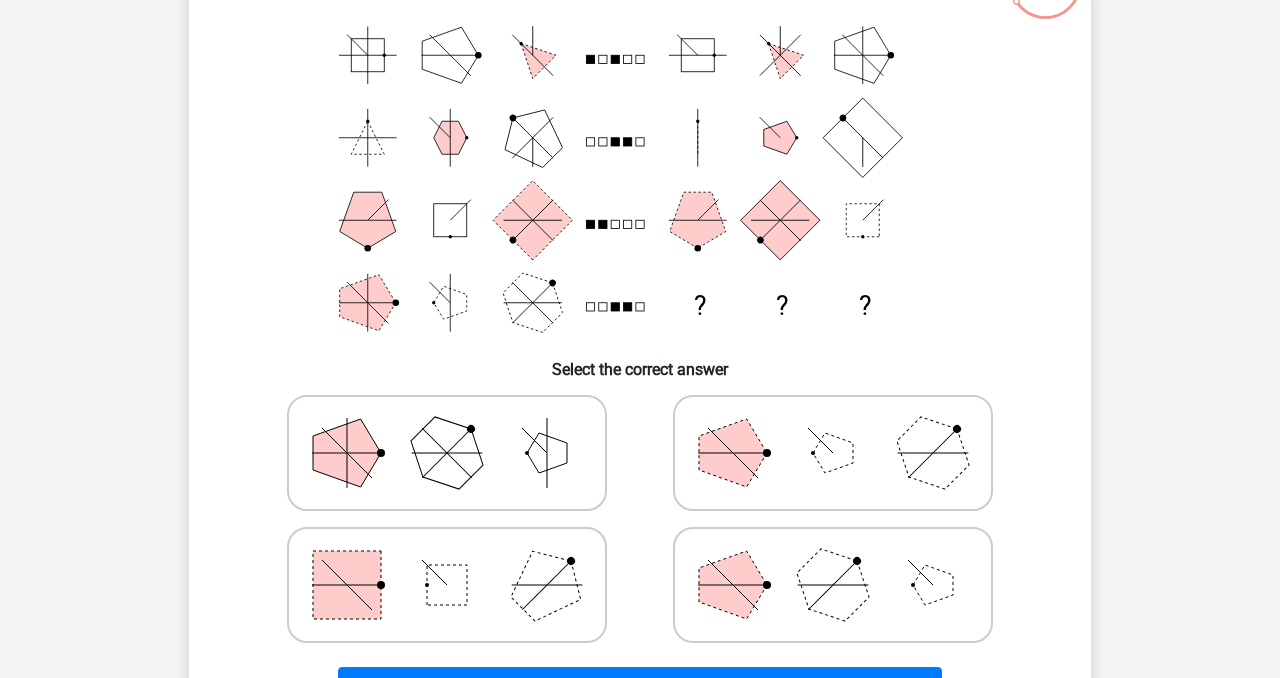 click 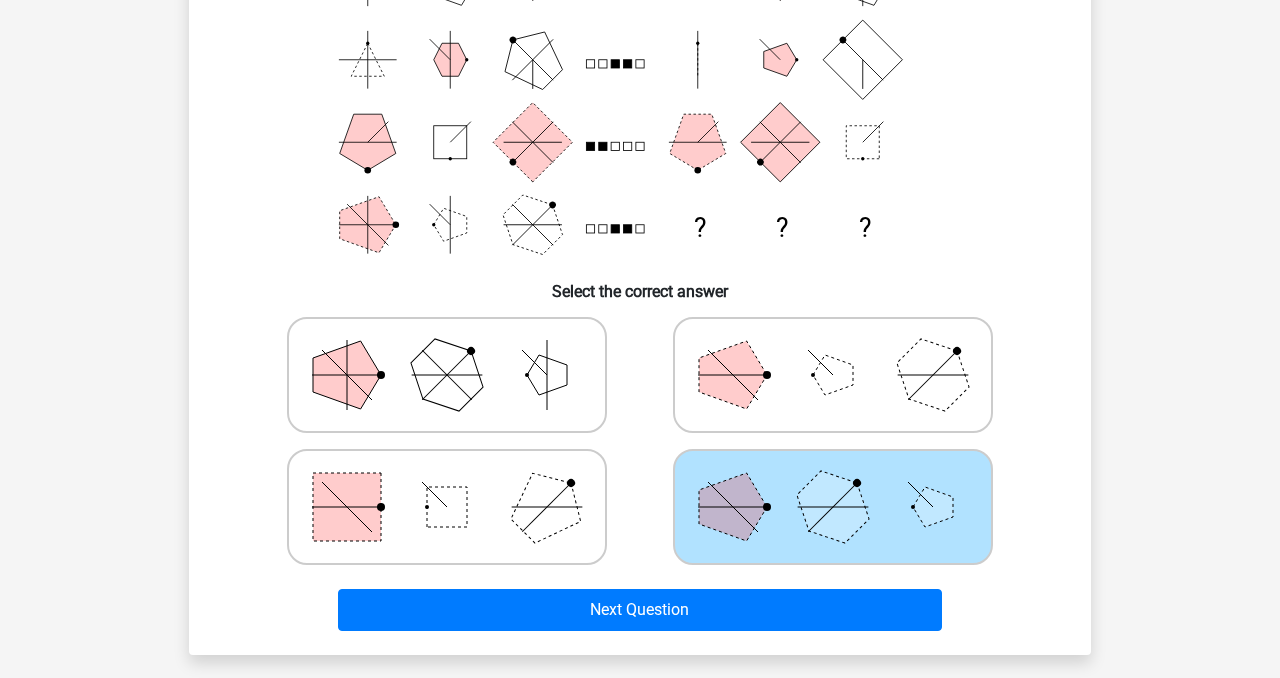 scroll, scrollTop: 257, scrollLeft: 0, axis: vertical 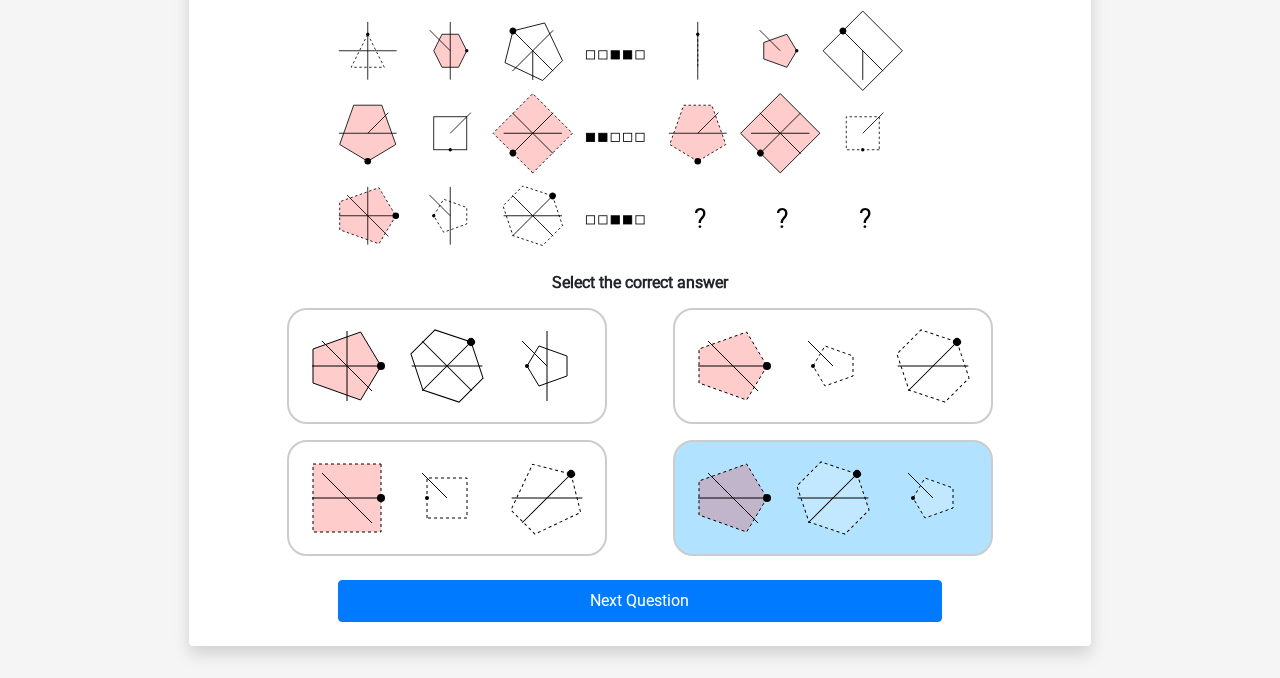 click on "Next Question" at bounding box center (640, 597) 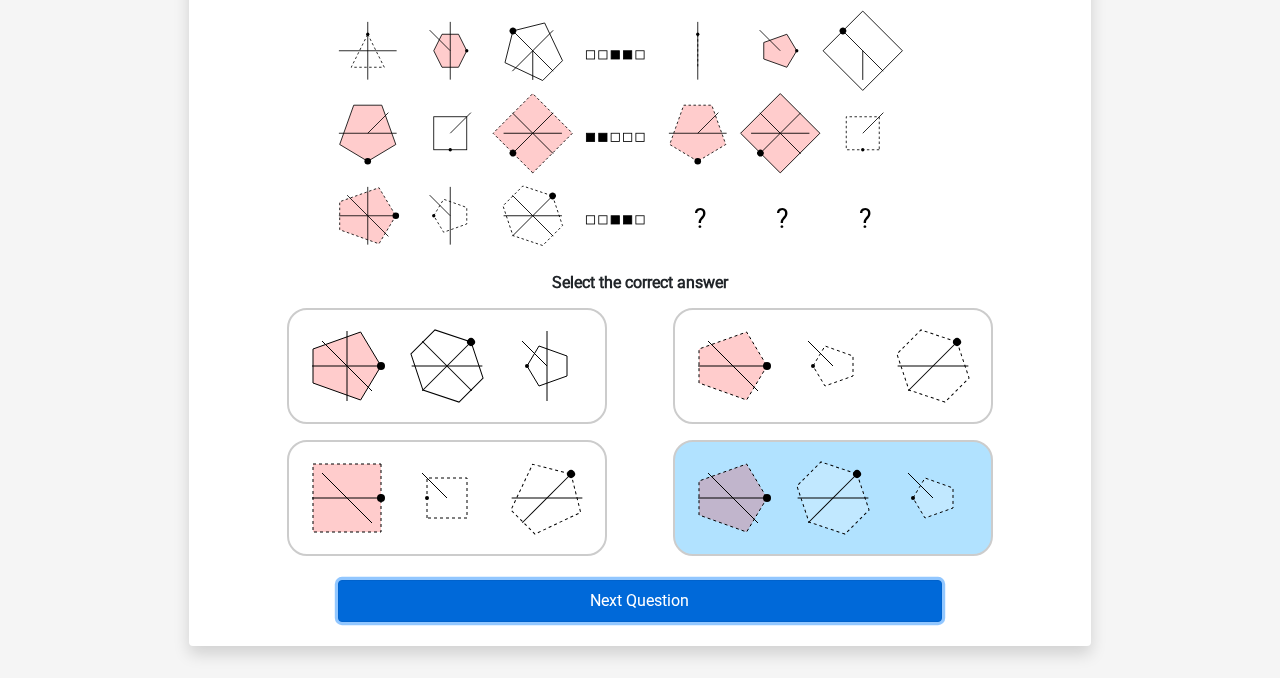 click on "Next Question" at bounding box center (640, 601) 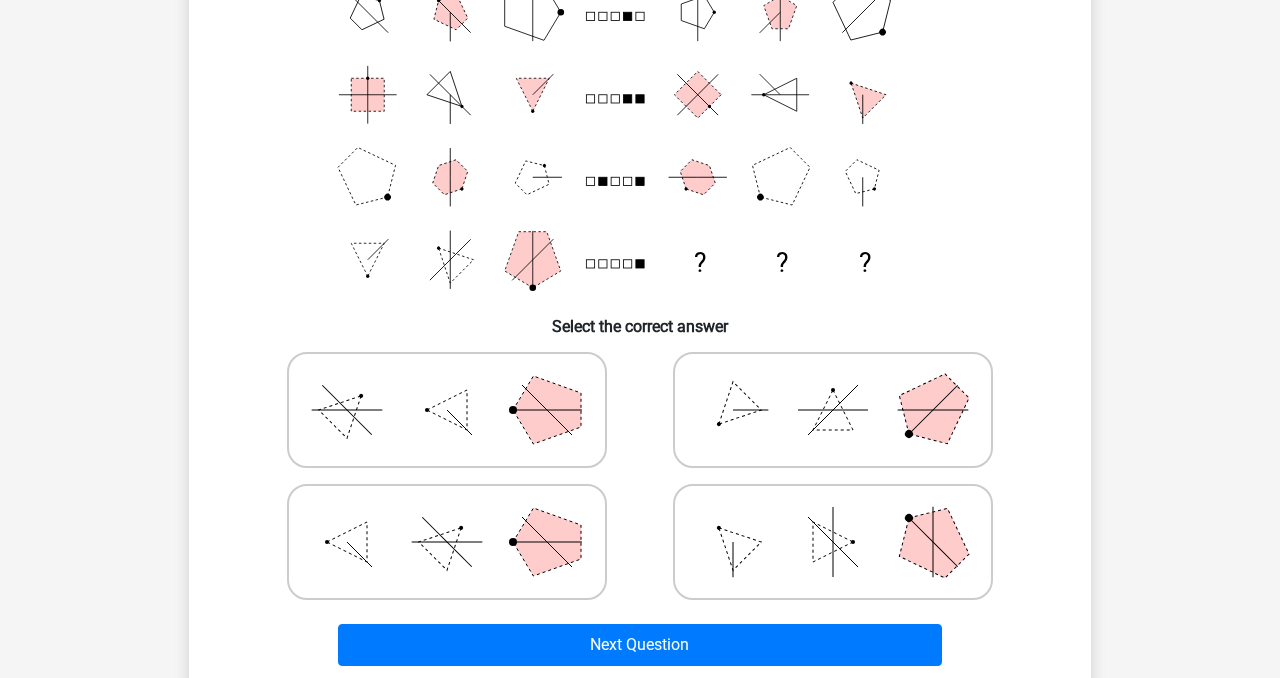 scroll, scrollTop: 222, scrollLeft: 0, axis: vertical 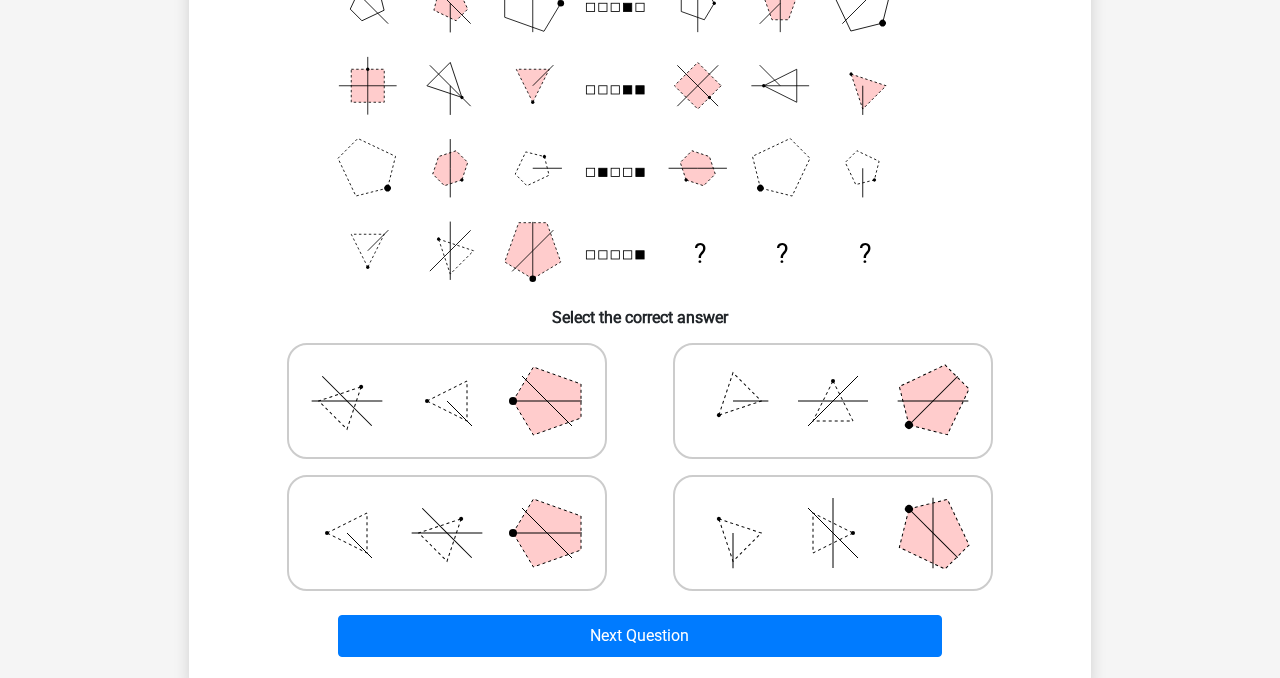 click 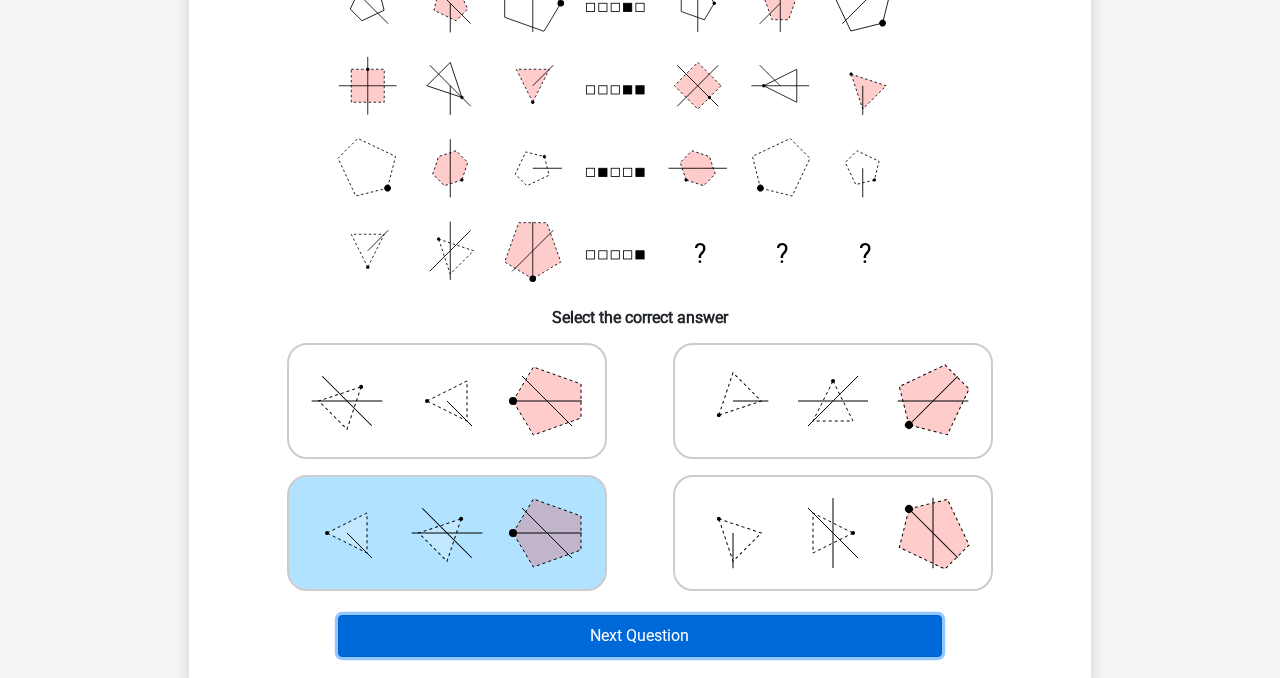 click on "Next Question" at bounding box center (640, 636) 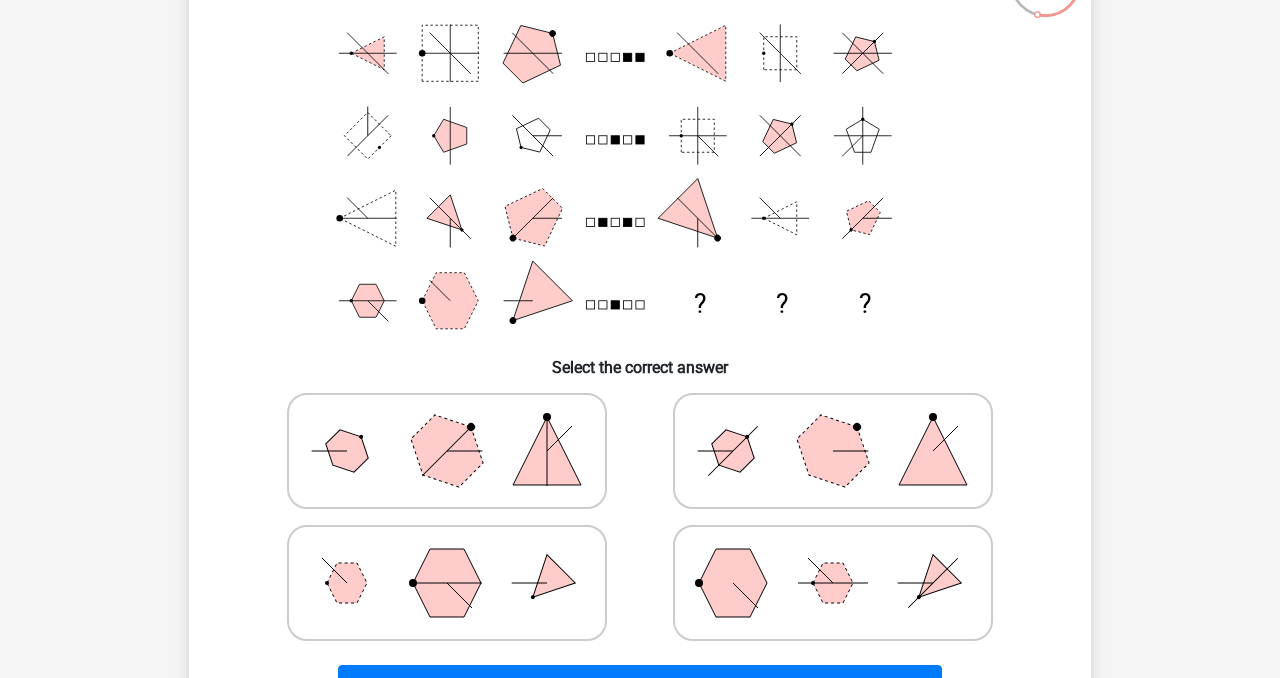 scroll, scrollTop: 149, scrollLeft: 0, axis: vertical 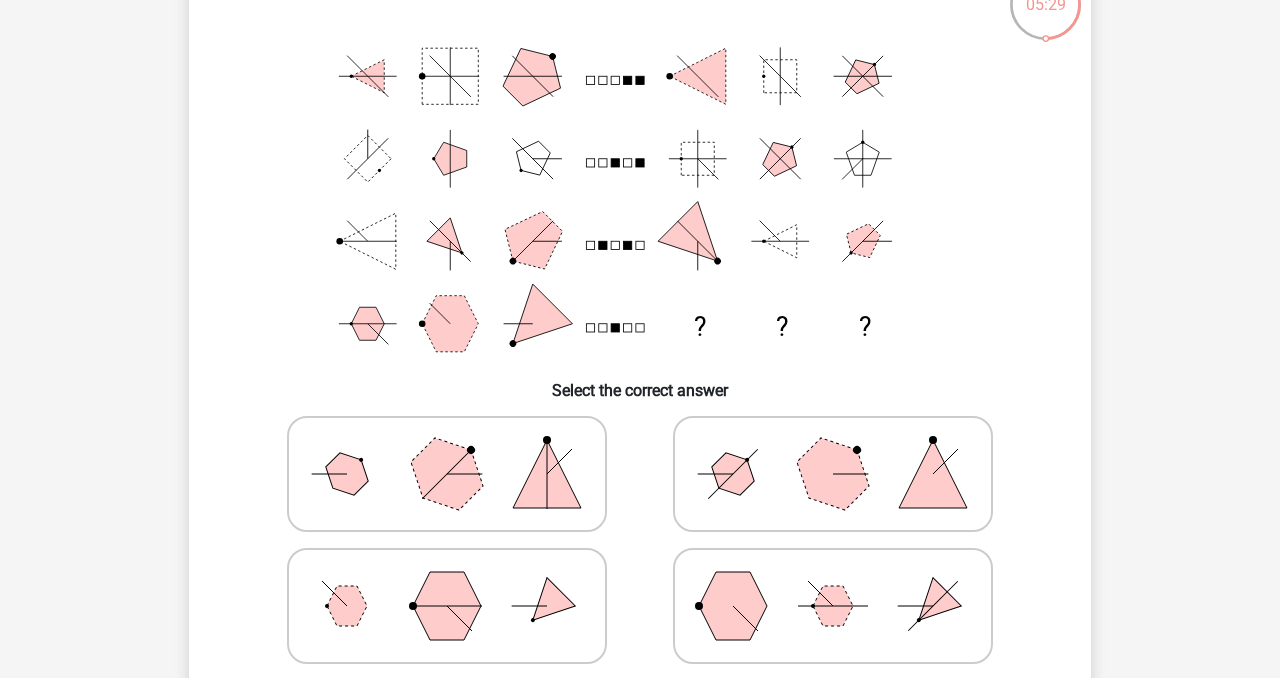 click 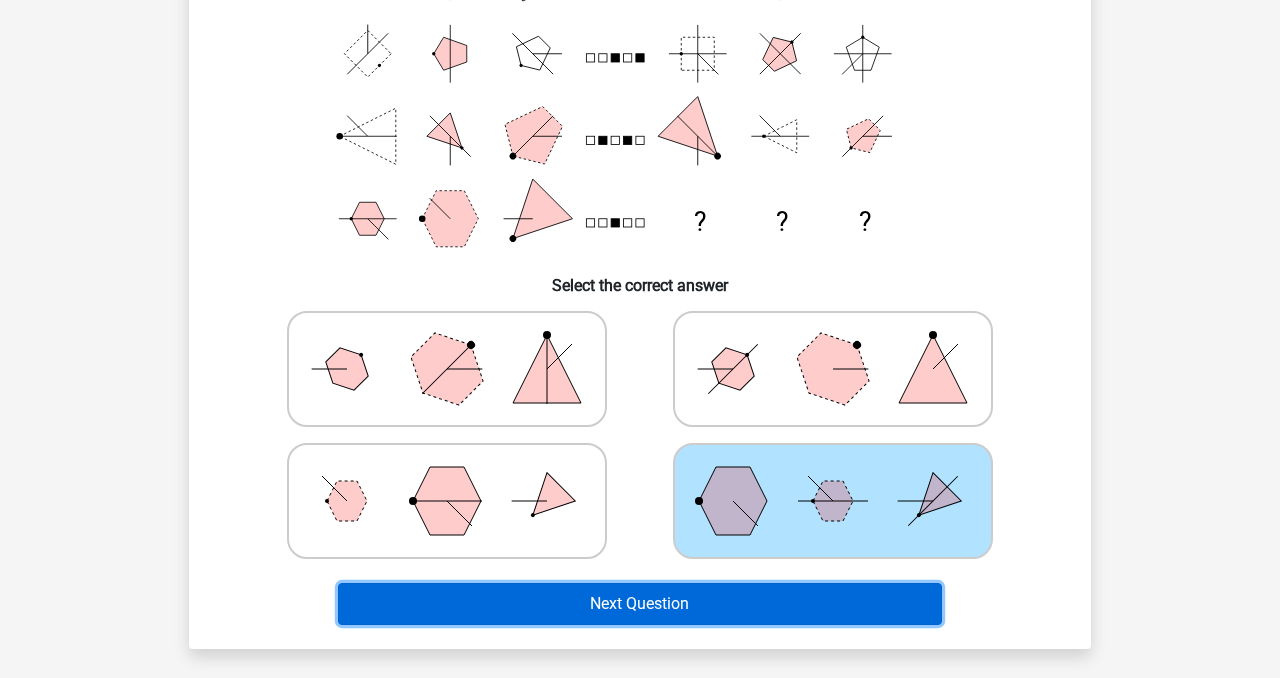 click on "Next Question" at bounding box center [640, 604] 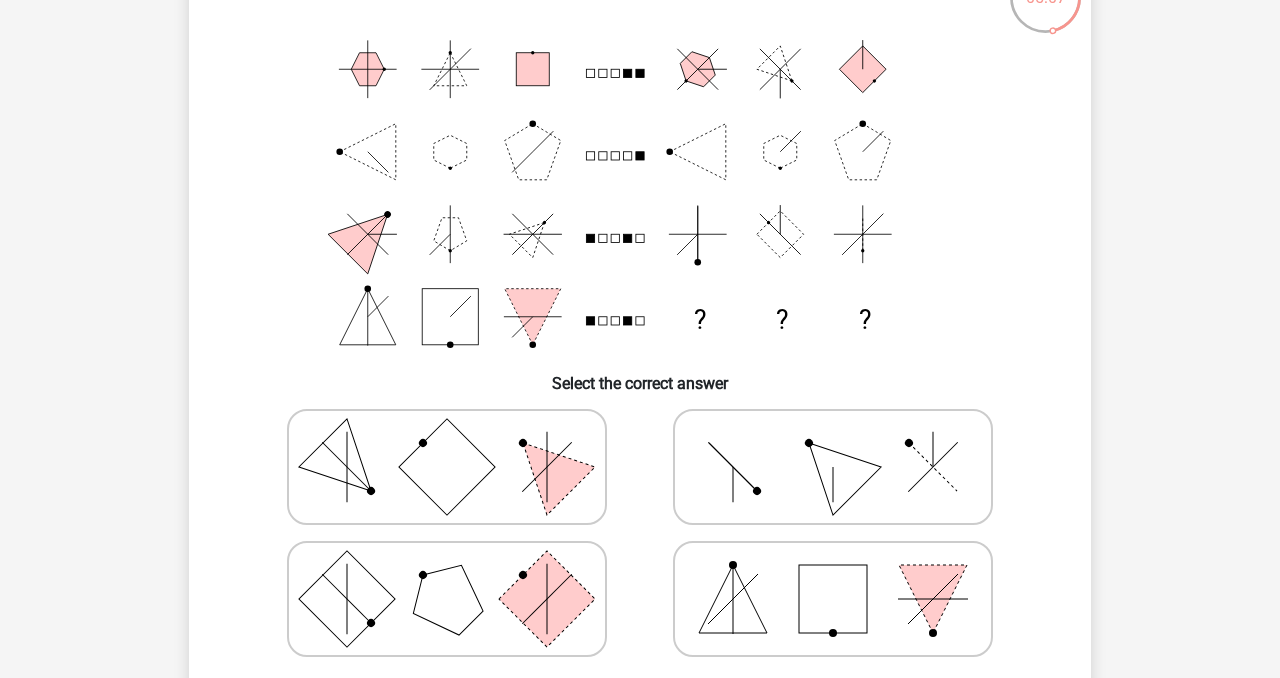 scroll, scrollTop: 149, scrollLeft: 0, axis: vertical 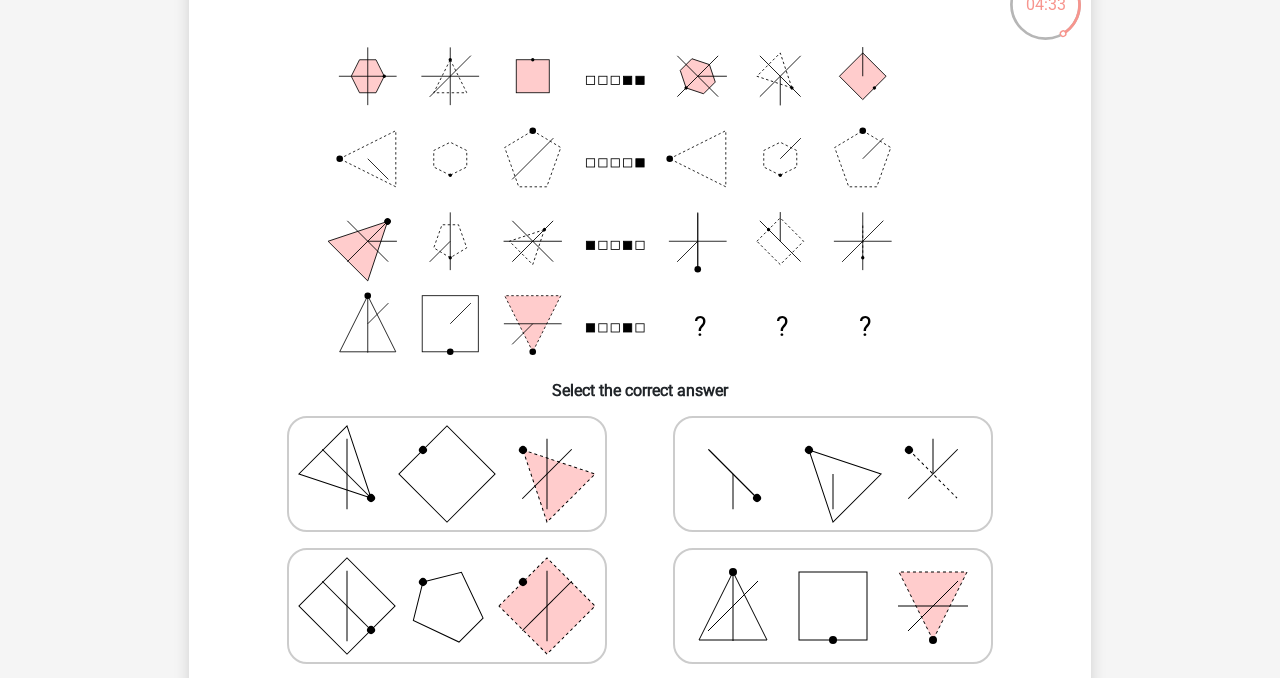 click 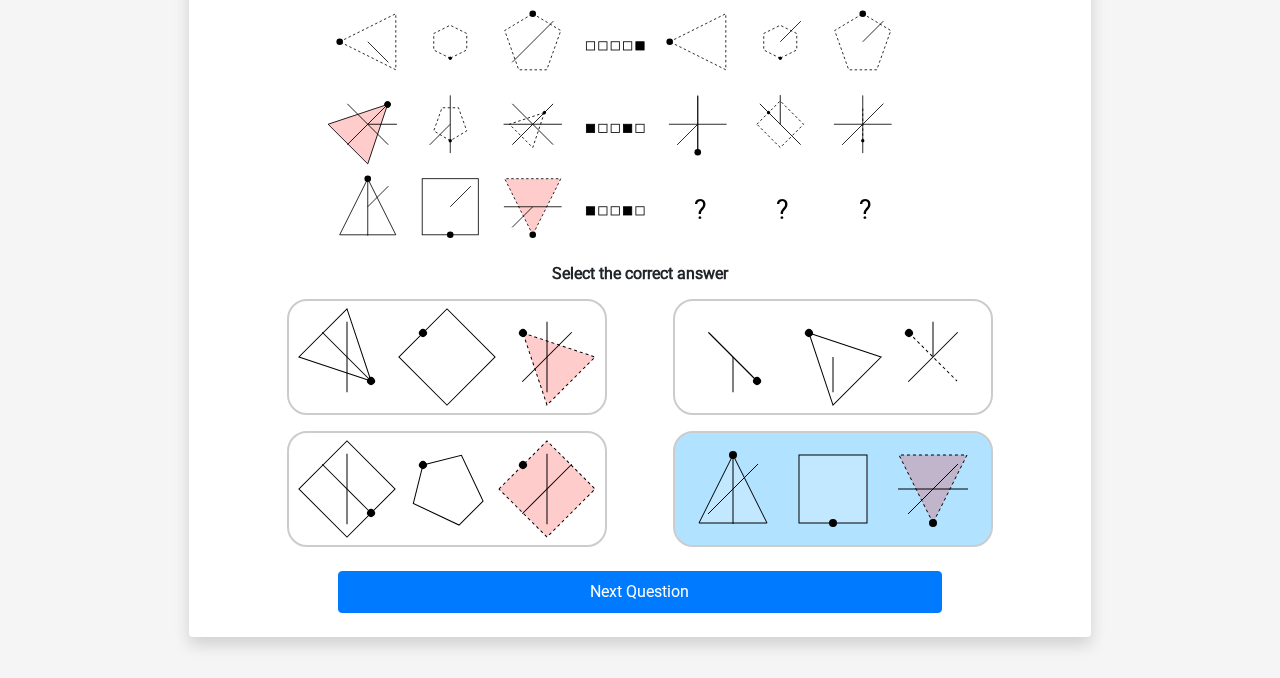 scroll, scrollTop: 267, scrollLeft: 0, axis: vertical 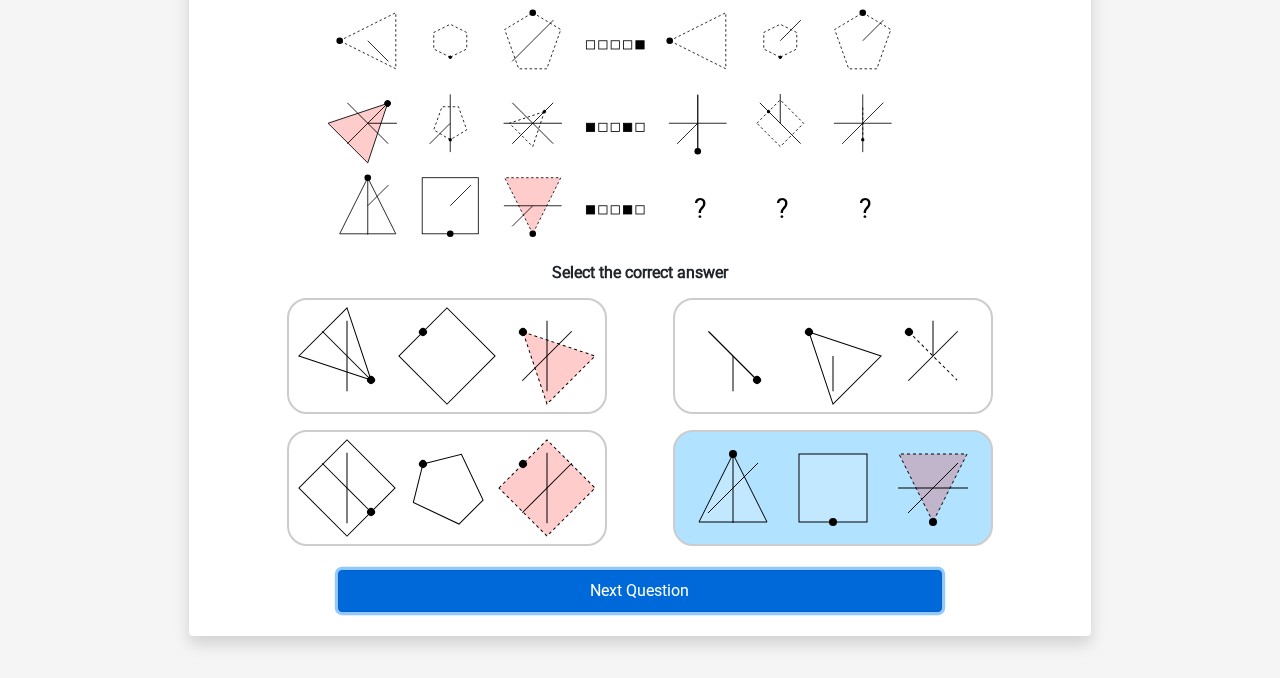 click on "Next Question" at bounding box center (640, 591) 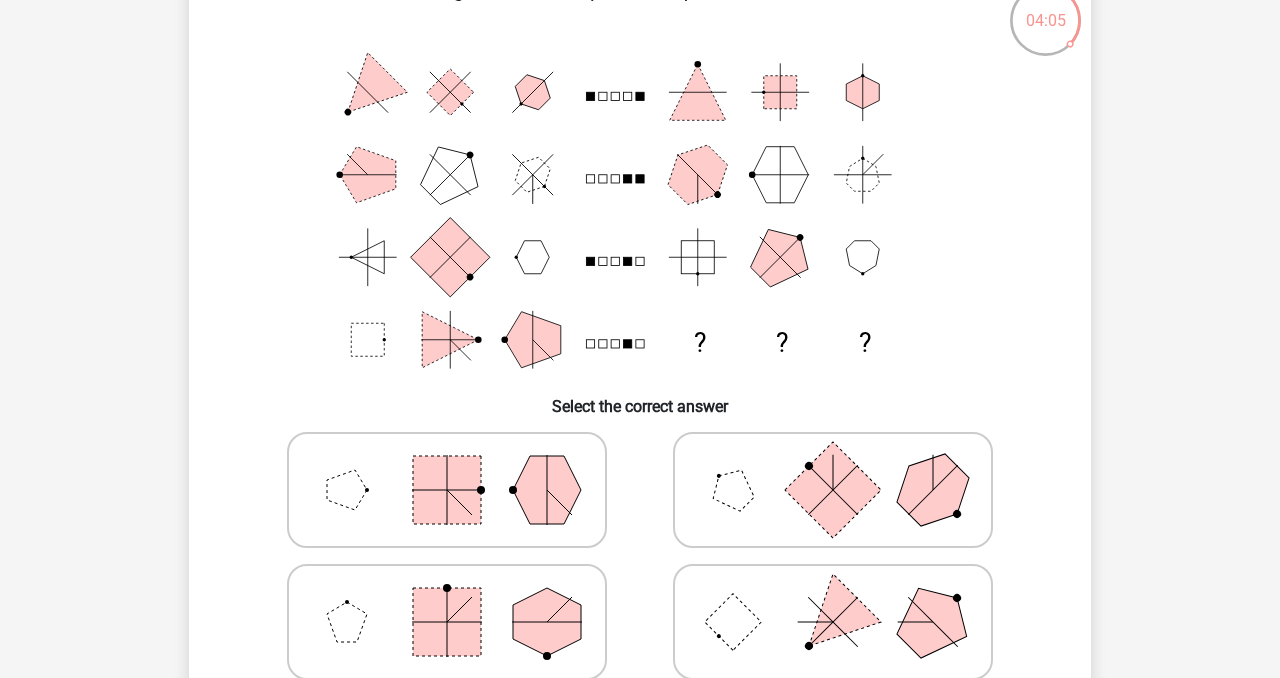 scroll, scrollTop: 177, scrollLeft: 0, axis: vertical 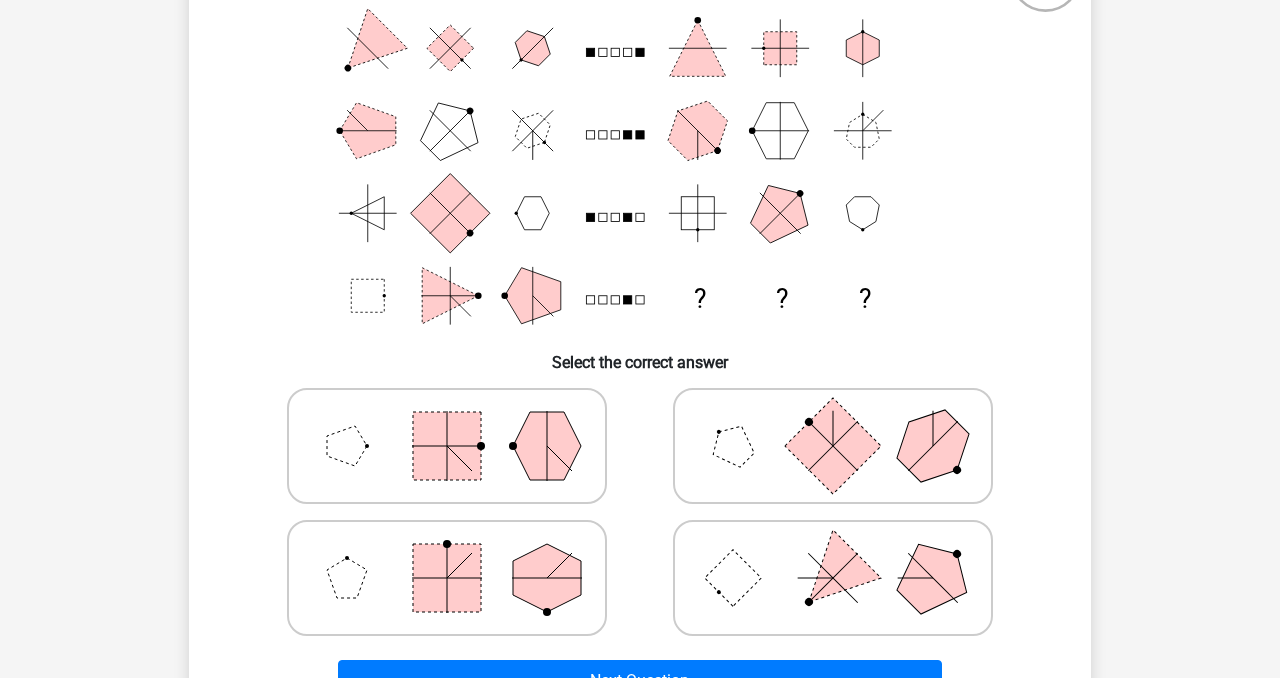 click 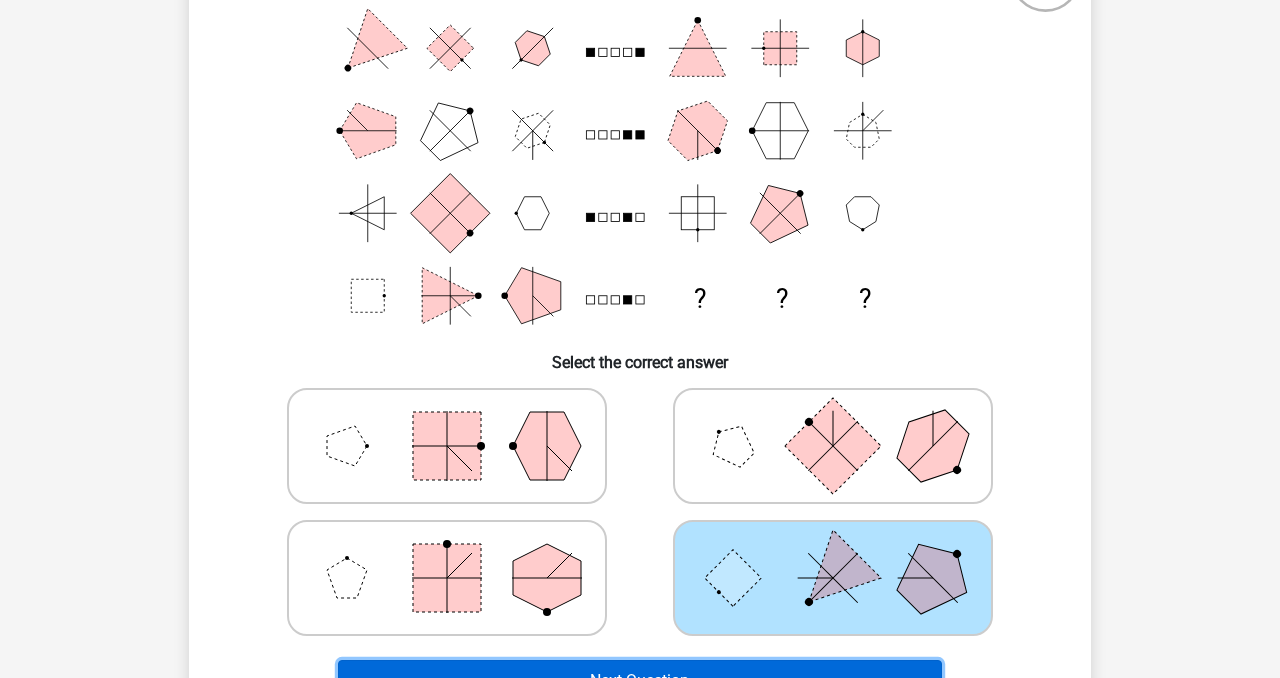 click on "Next Question" at bounding box center [640, 681] 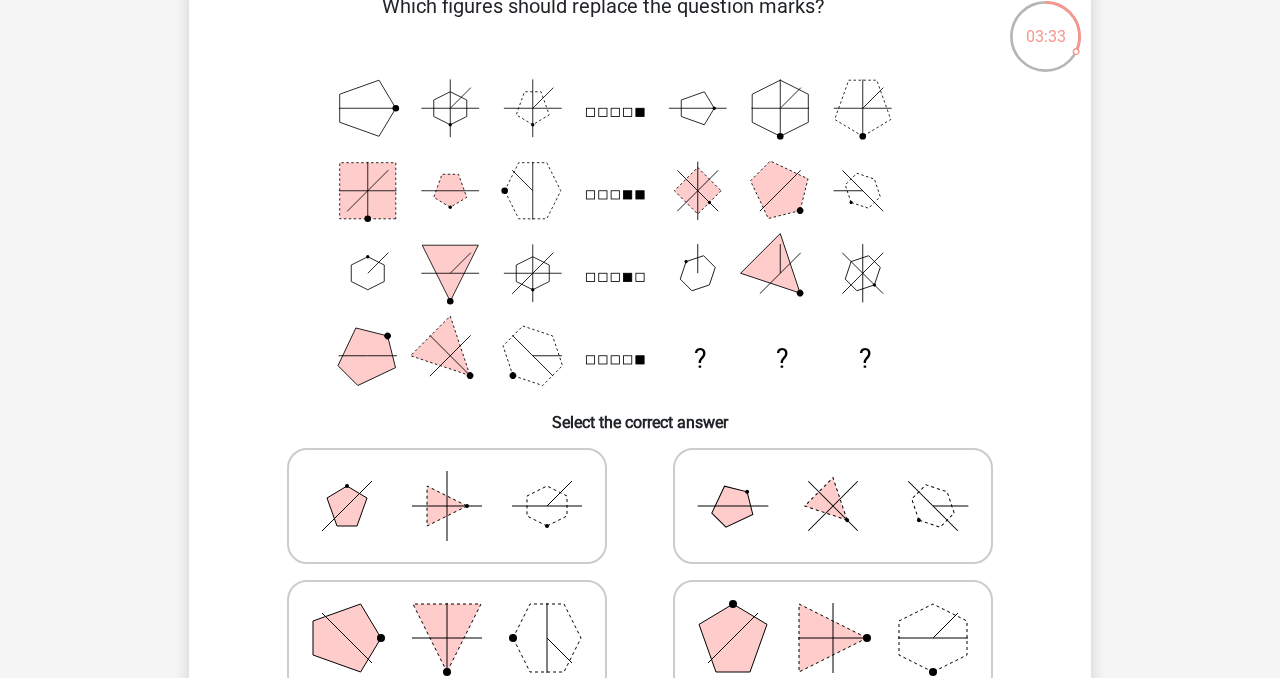scroll, scrollTop: 155, scrollLeft: 0, axis: vertical 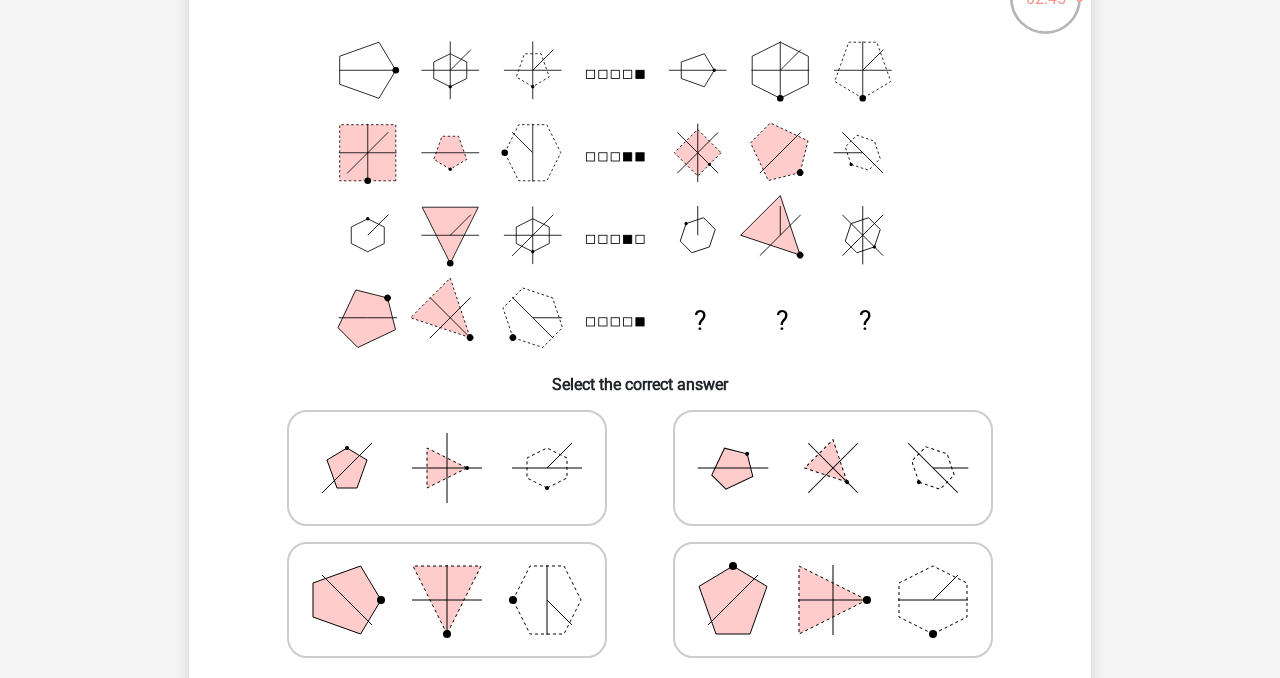 click 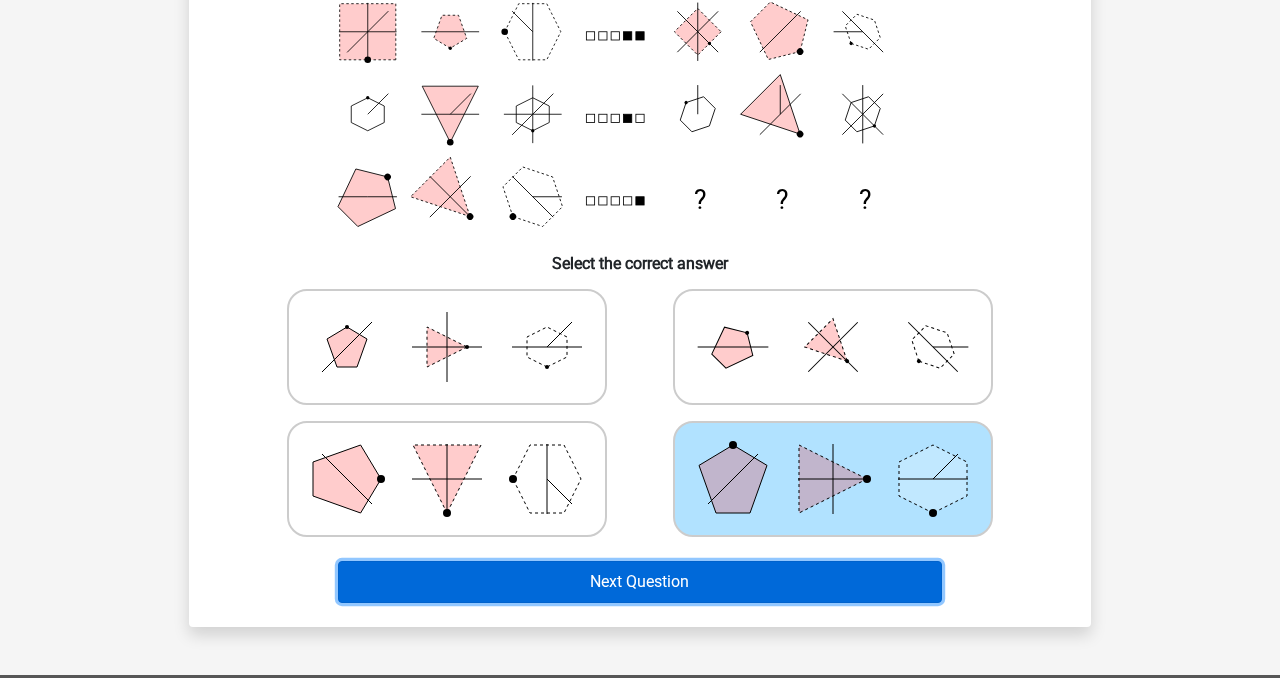 click on "Next Question" at bounding box center [640, 582] 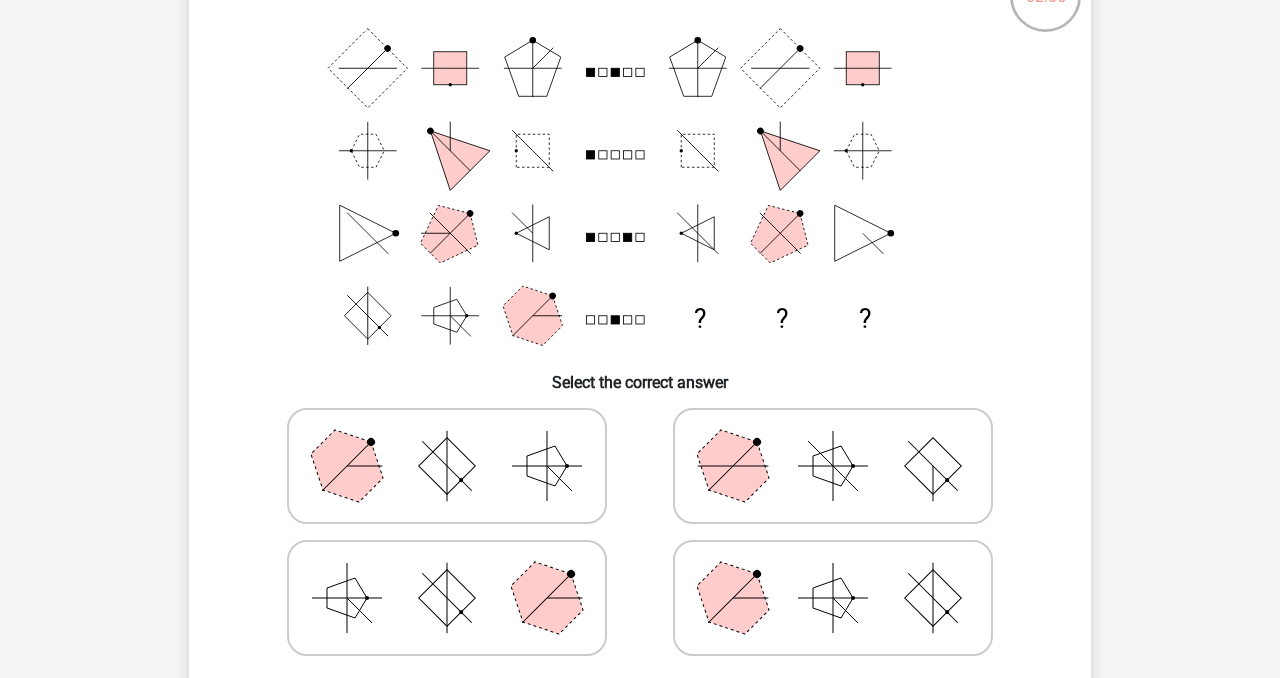 scroll, scrollTop: 158, scrollLeft: 0, axis: vertical 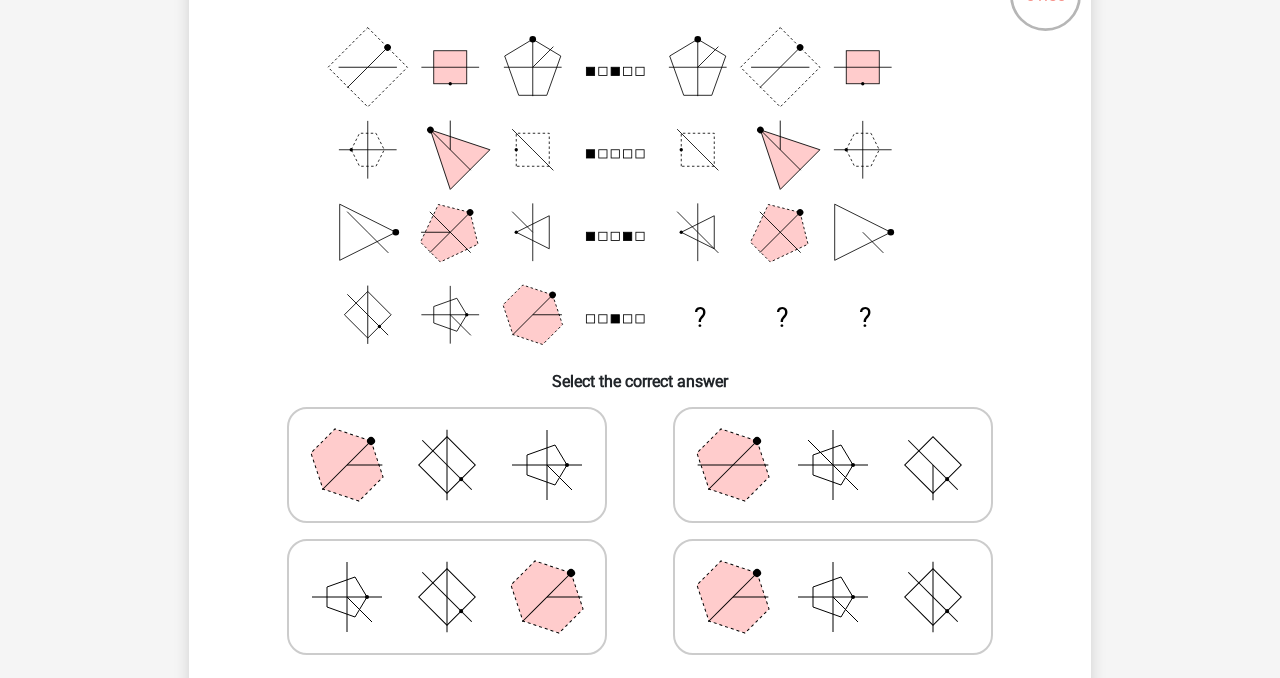 click 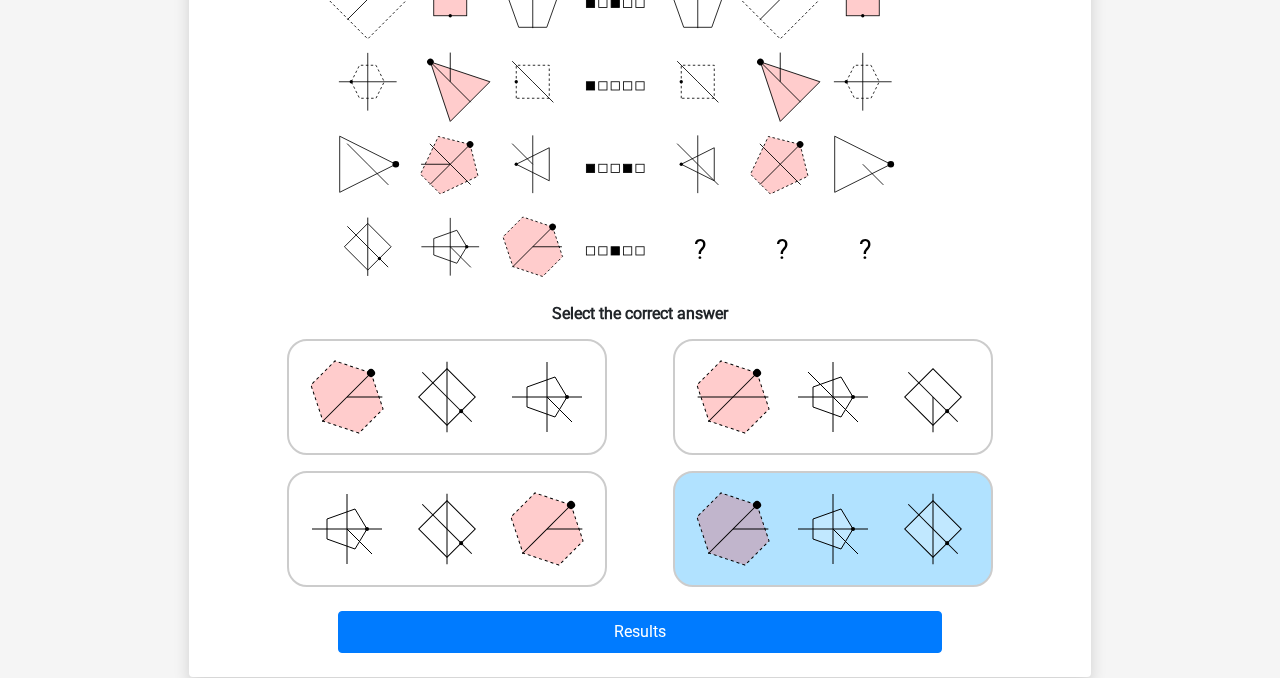 scroll, scrollTop: 228, scrollLeft: 0, axis: vertical 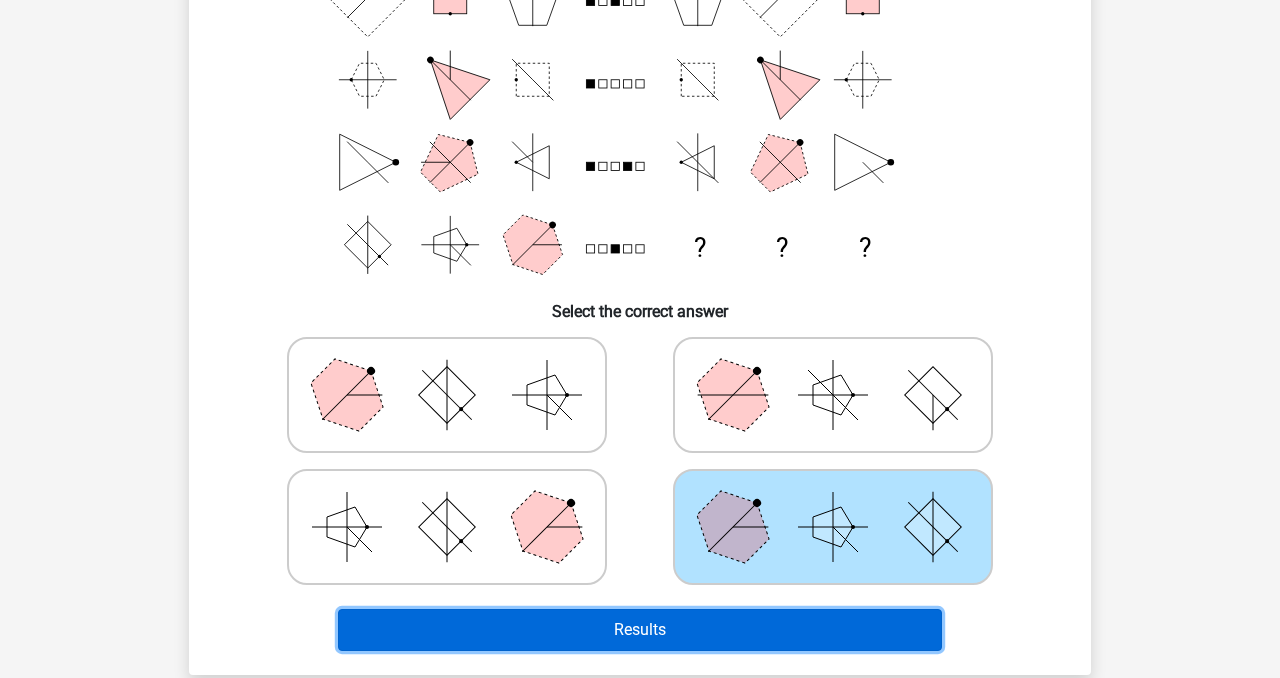 click on "Results" at bounding box center (640, 630) 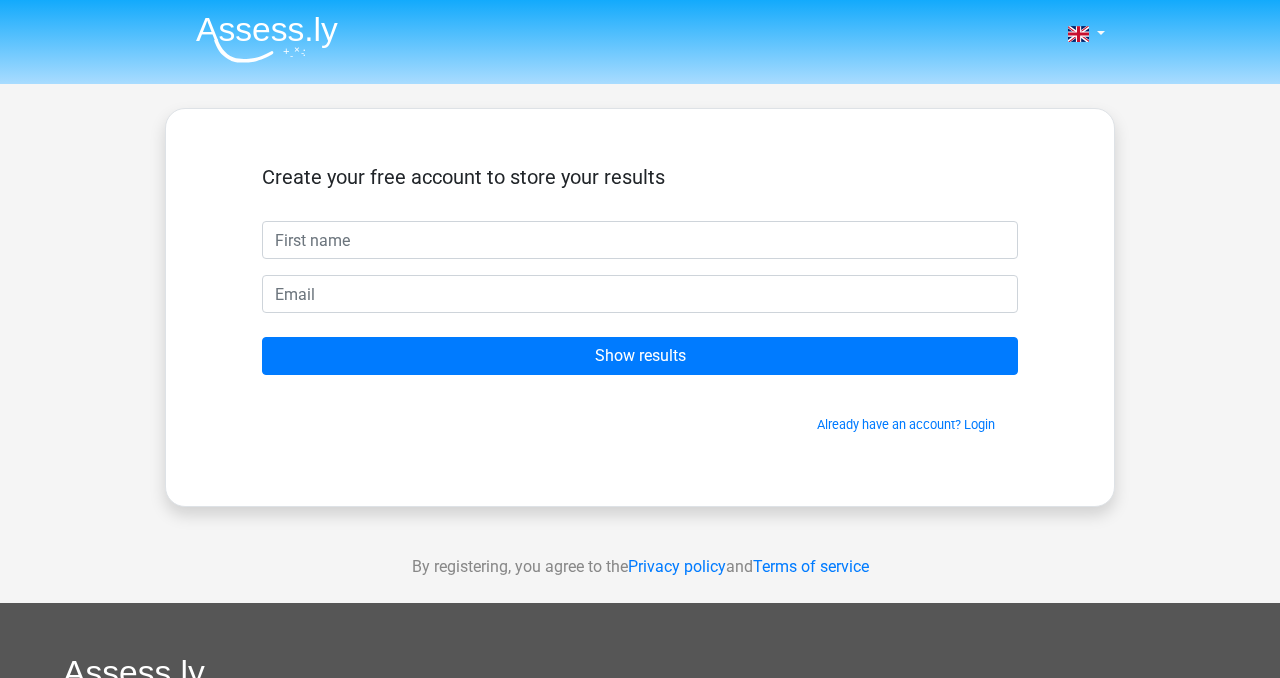 scroll, scrollTop: 0, scrollLeft: 0, axis: both 